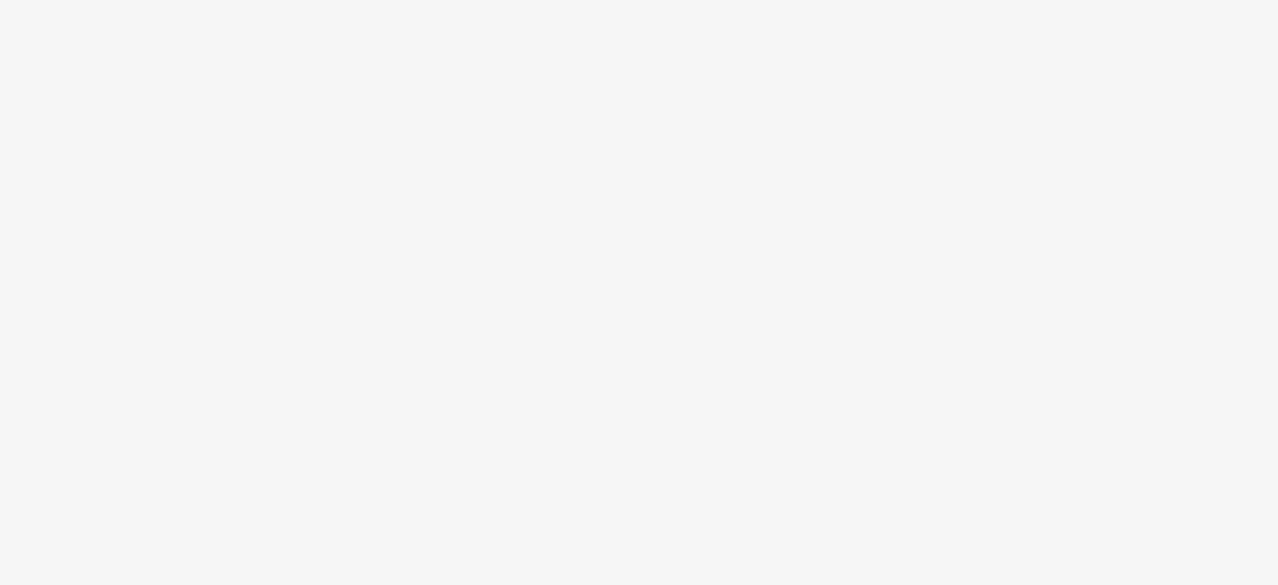 scroll, scrollTop: 0, scrollLeft: 0, axis: both 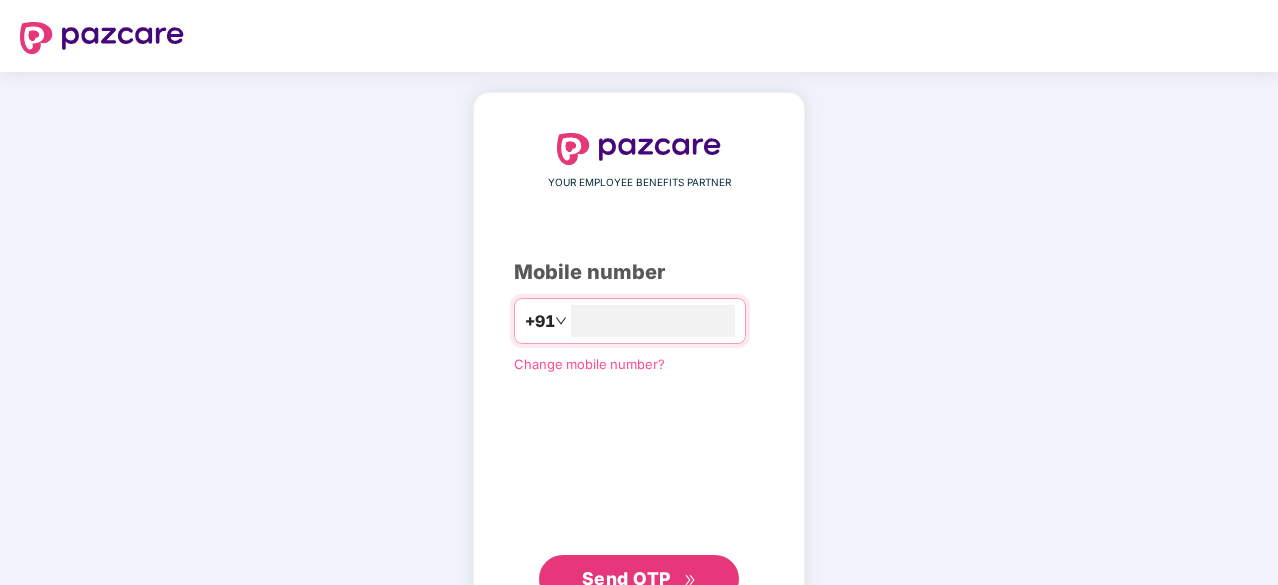 type on "**********" 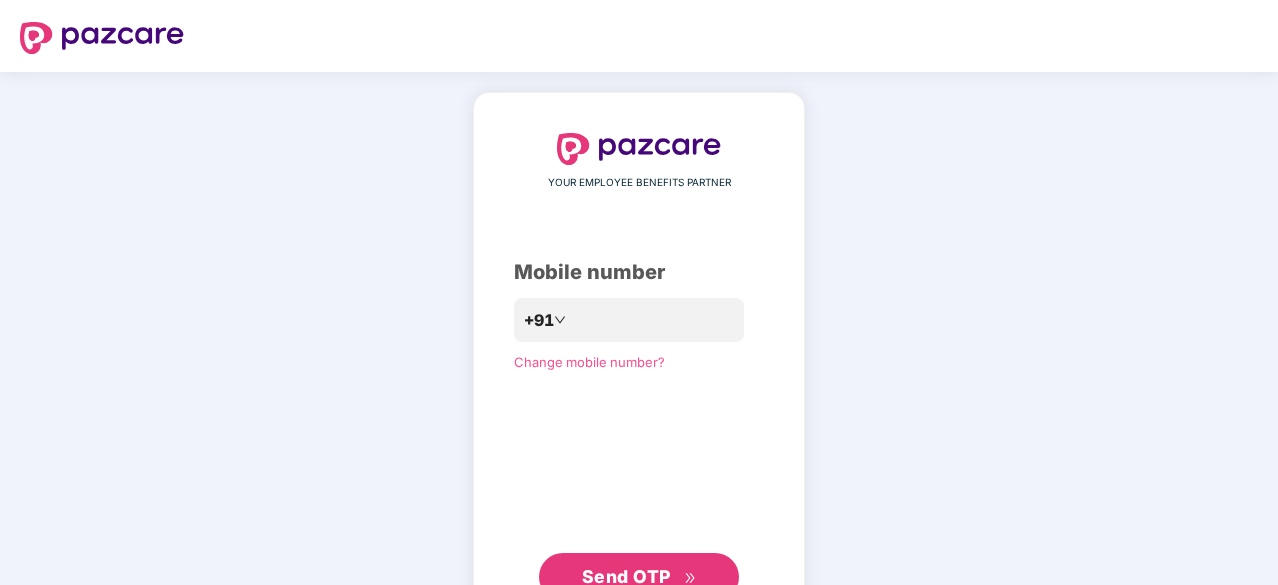 click on "Send OTP" at bounding box center (639, 577) 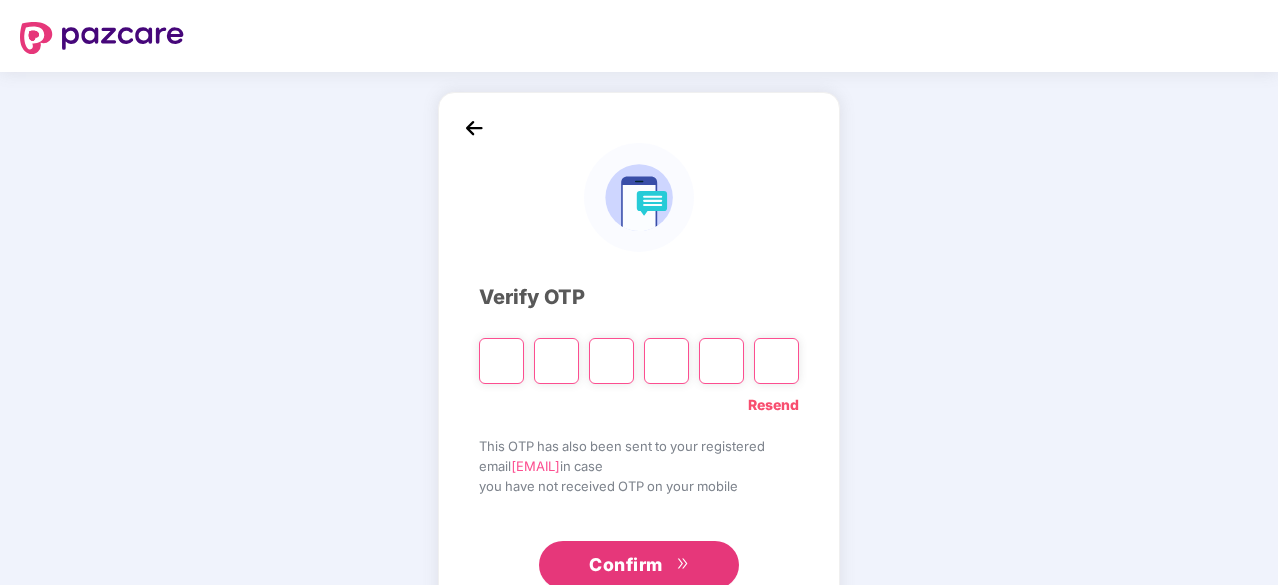 type on "*" 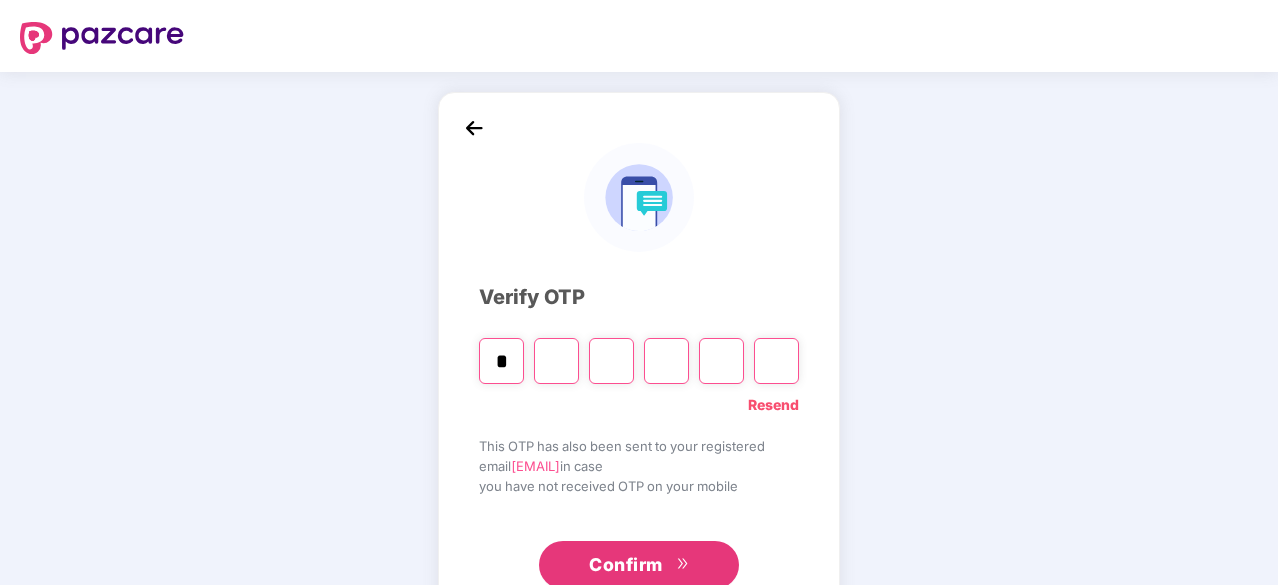 type on "*" 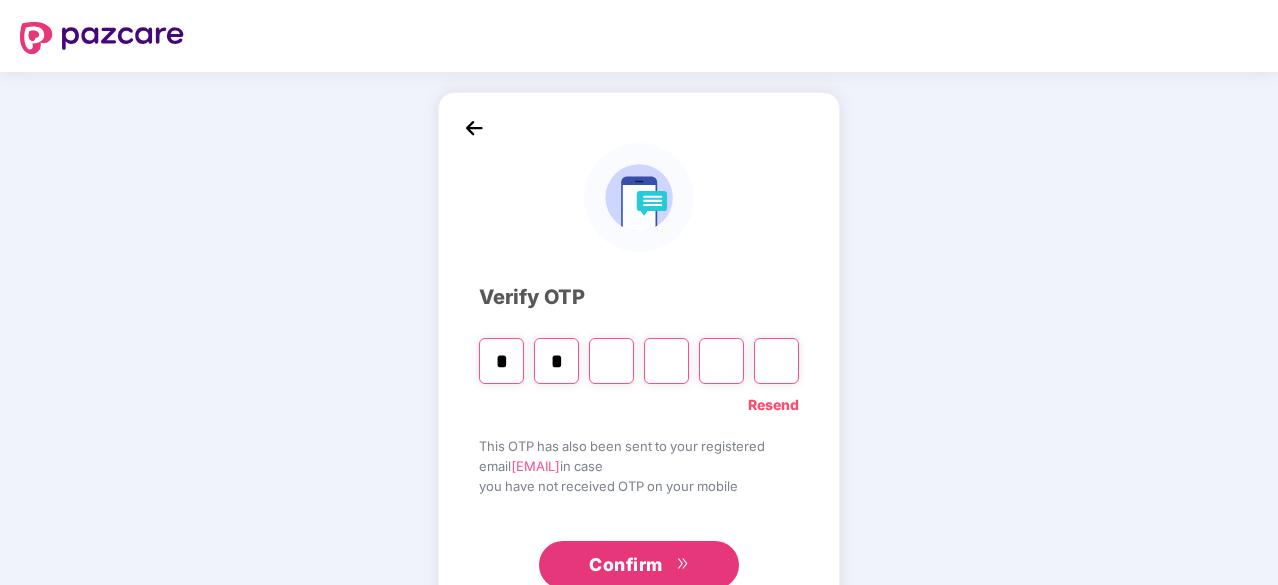 type on "*" 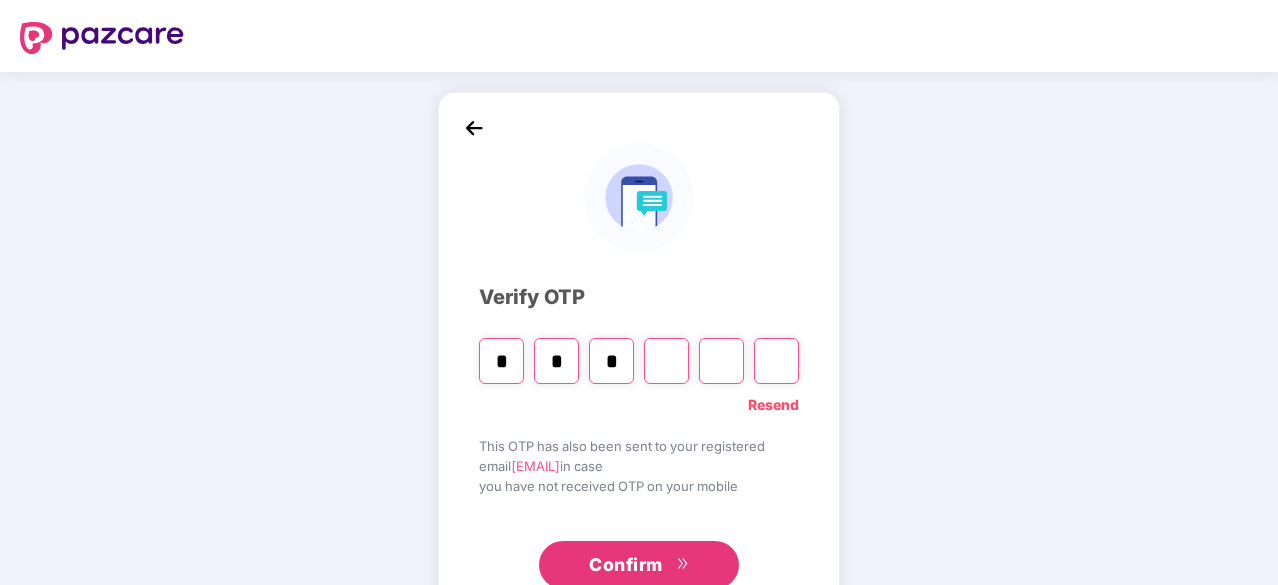 type on "*" 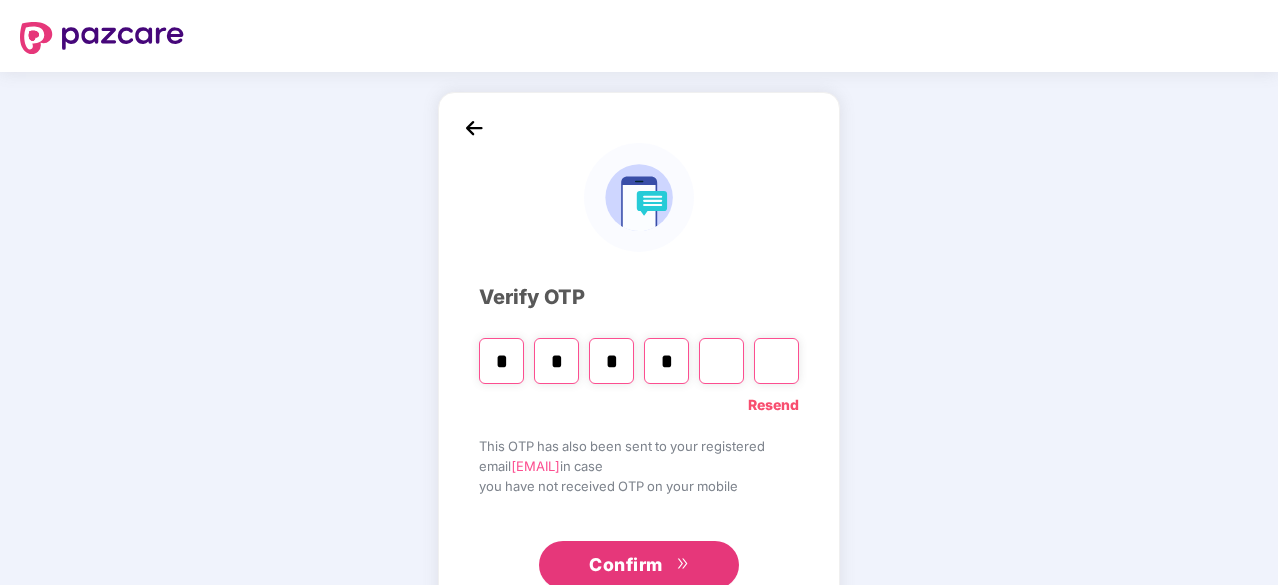 type on "*" 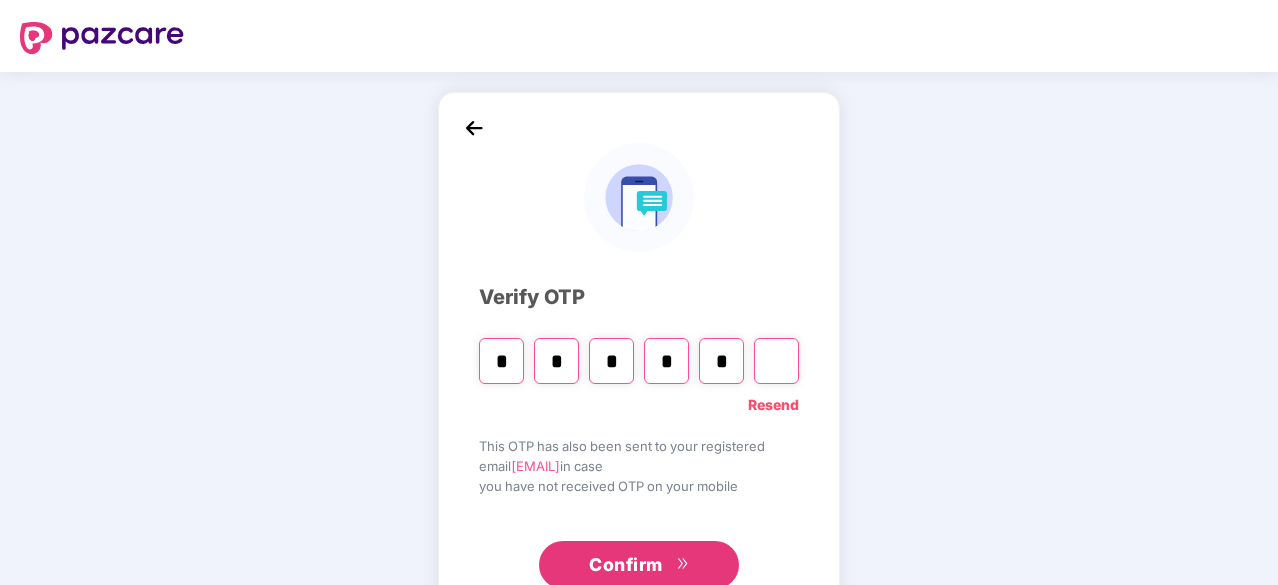 type on "*" 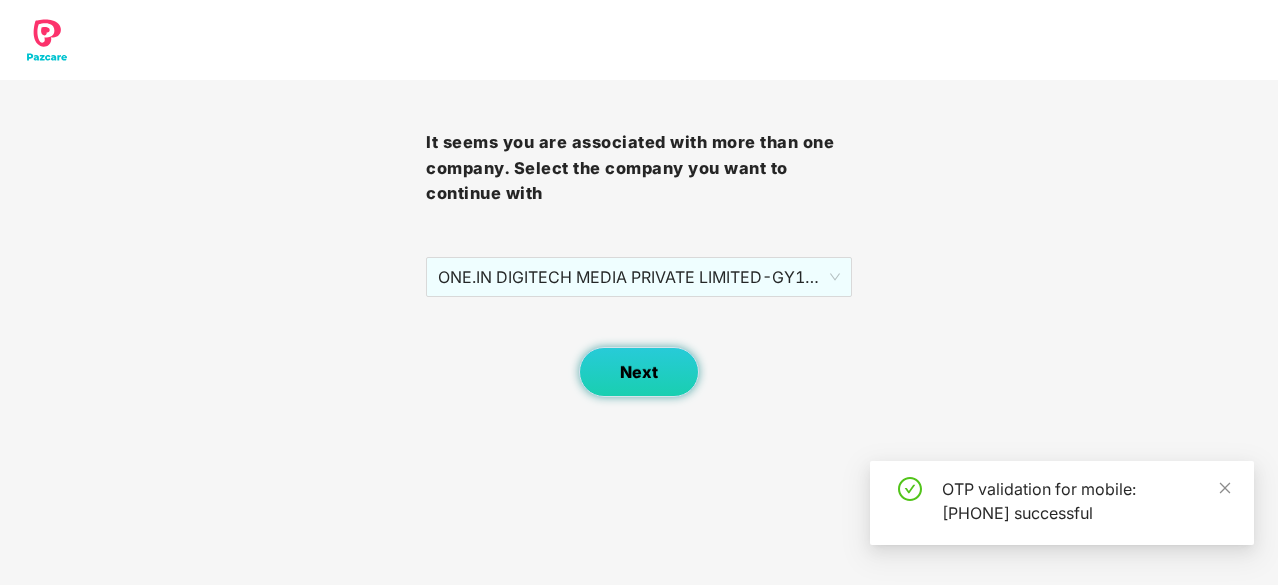 click on "Next" at bounding box center [639, 372] 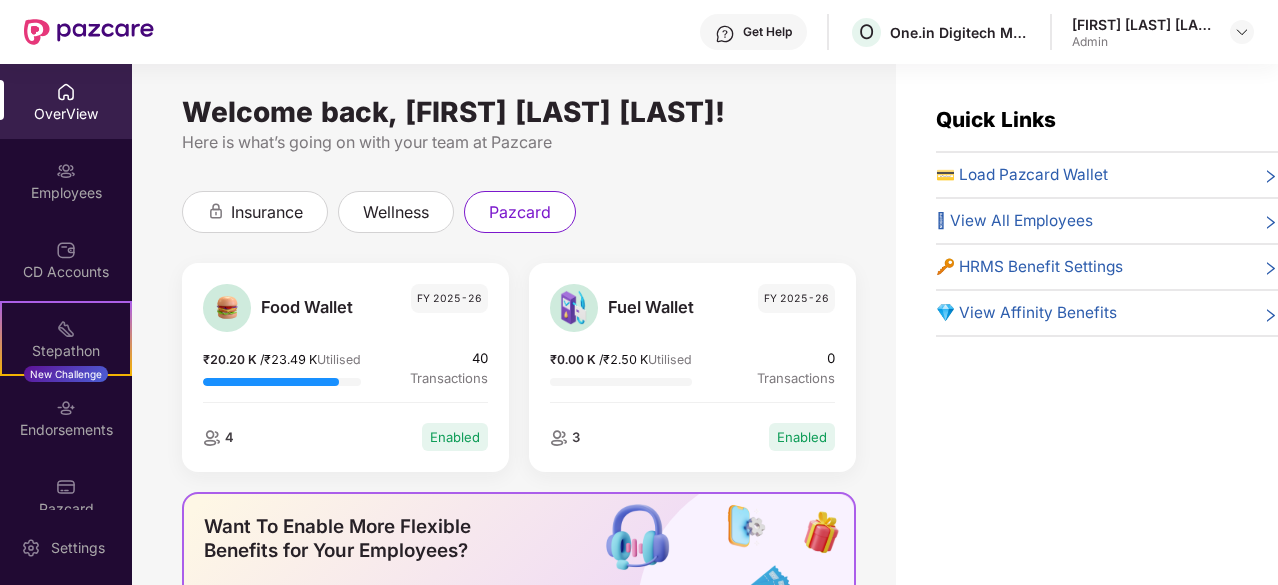 click on "💳 Load Pazcard Wallet" at bounding box center [1022, 175] 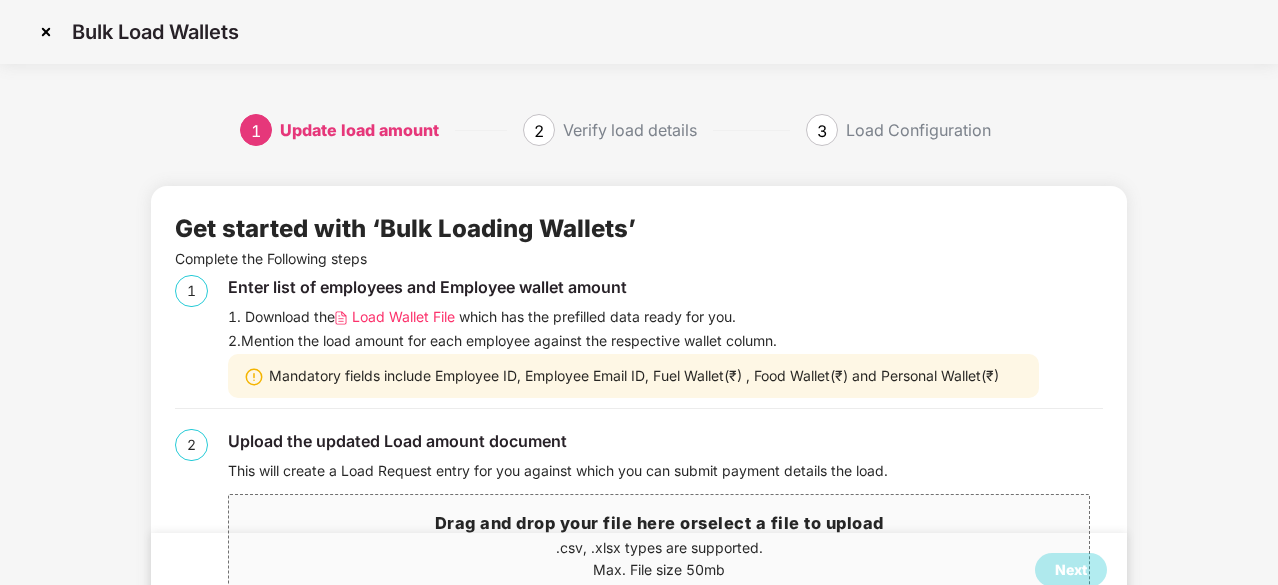 click on "1 Update load amount 2 Verify load details 3 Load Configuration Get started with ‘Bulk Loading Wallets’ Complete the Following steps 1 Enter list of employees and Employee wallet amount 1. Download the  Load Wallet File   which has the prefilled data ready for you. 2.  Mention the load amount for each employee against the respective wallet column. Mandatory fields include Employee ID, Employee Email ID, Fuel Wallet(₹) , Food Wallet(₹)  and Personal Wallet(₹) 2 Upload the updated Load amount document This will create a Load Request entry for you against which you can submit payment details the load. Drag and drop your file here or  select a file to upload .csv, .xlsx types are supported. Max. File size 50mb Next" at bounding box center (639, 380) 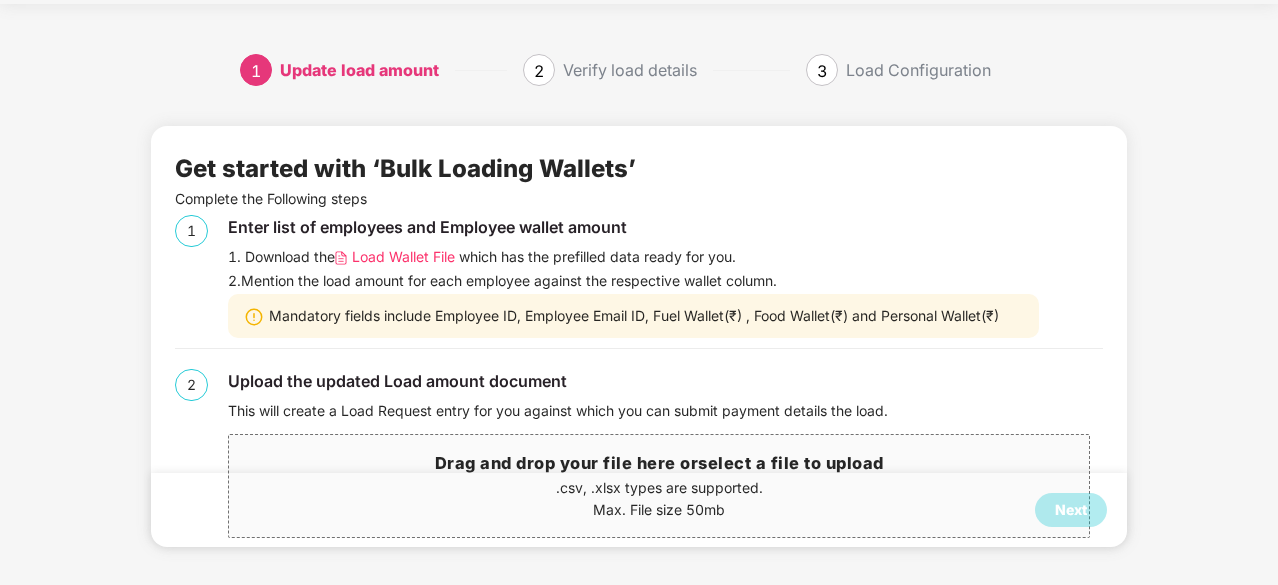 scroll, scrollTop: 62, scrollLeft: 0, axis: vertical 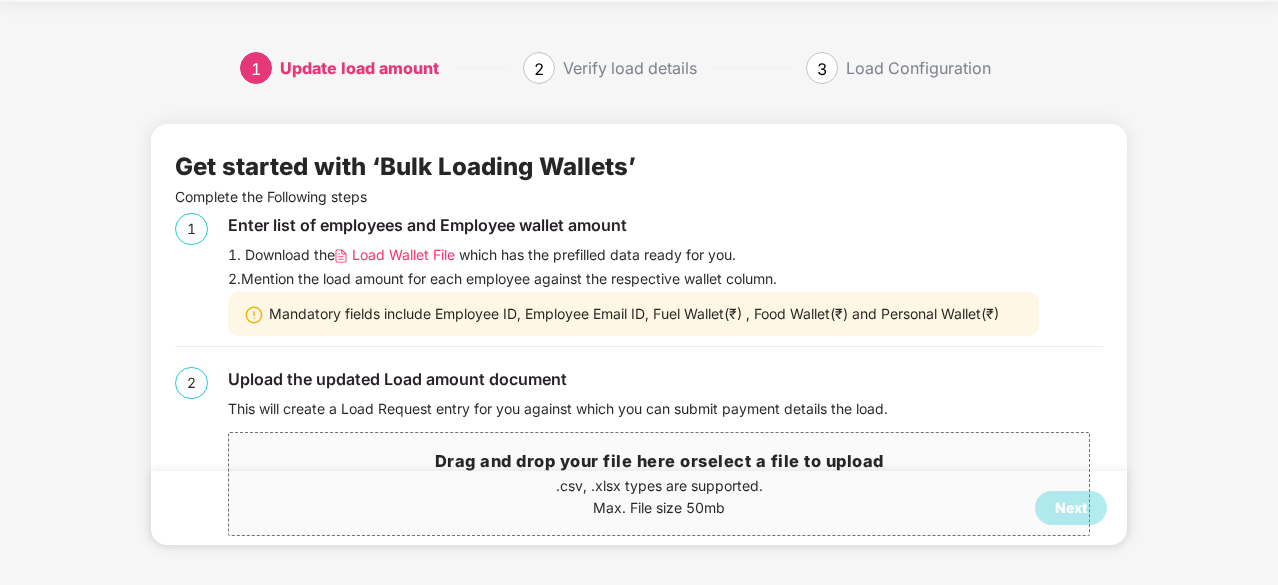 click on "Drag and drop your file here or  select a file to upload" at bounding box center [659, 462] 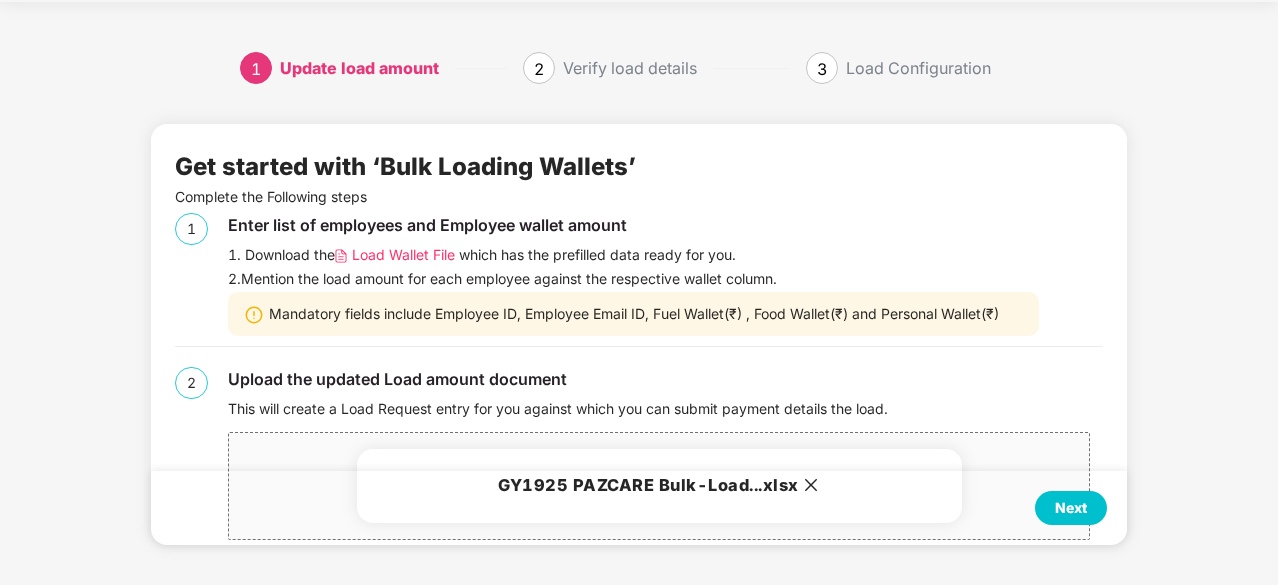 click on "Next" at bounding box center [1071, 508] 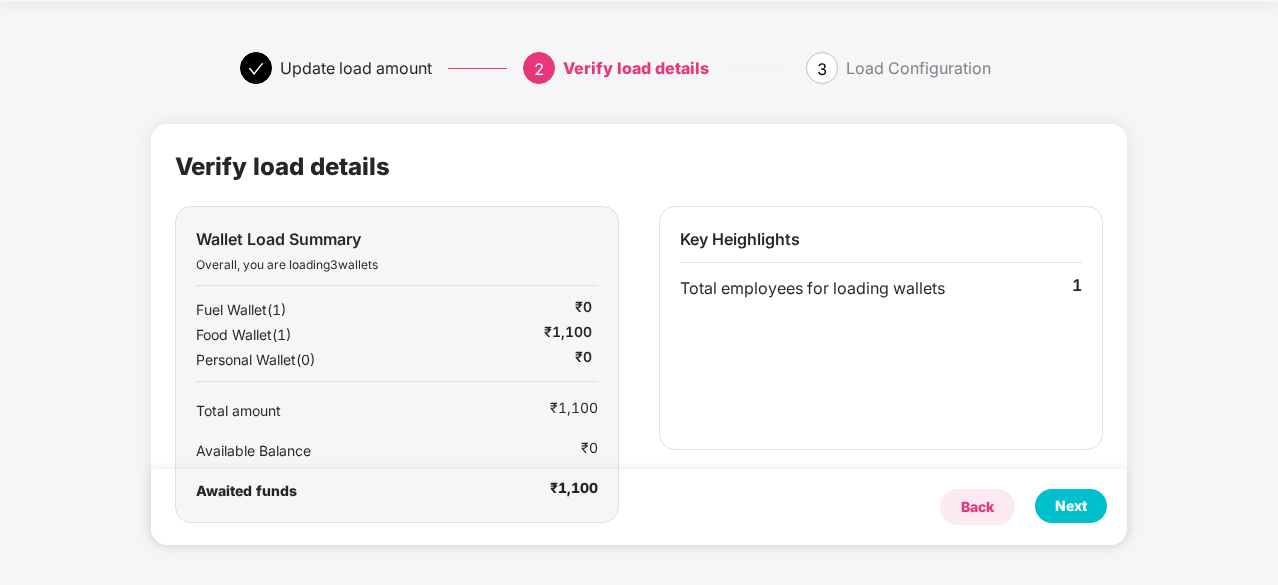 click on "Back" at bounding box center [977, 507] 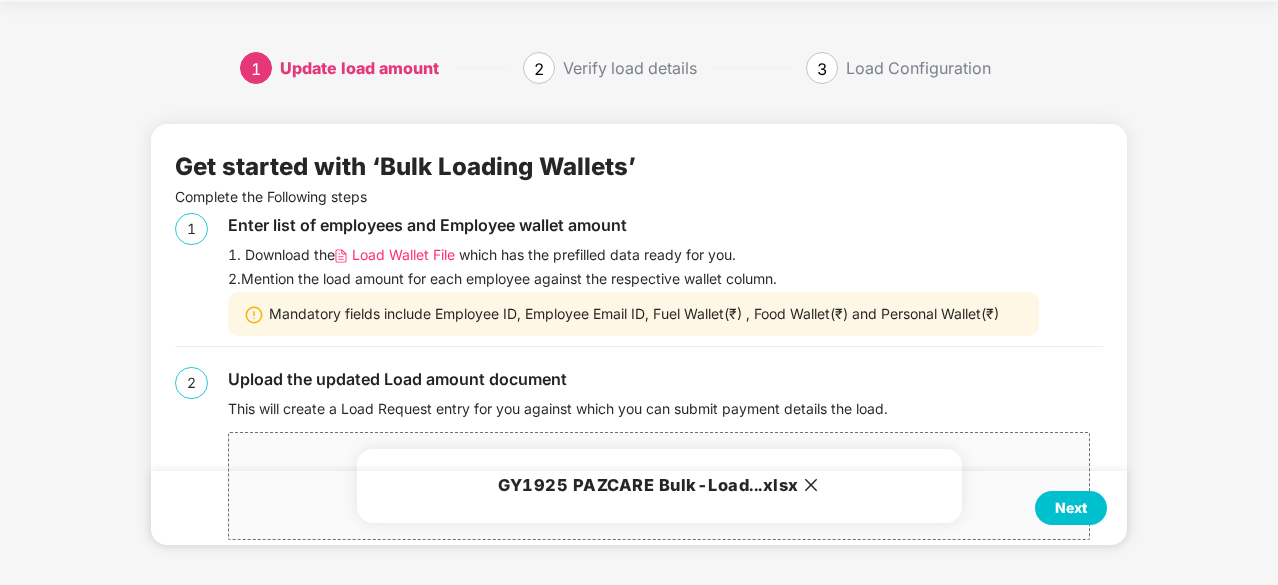 click on "Next" at bounding box center [639, 508] 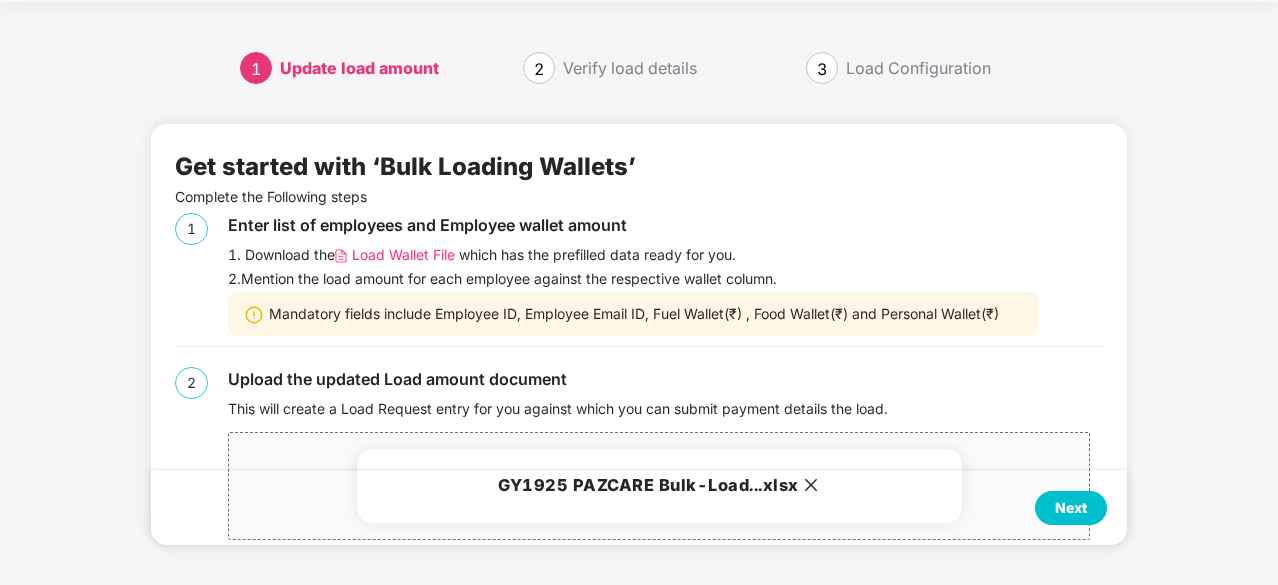 click on "Next" at bounding box center (639, 508) 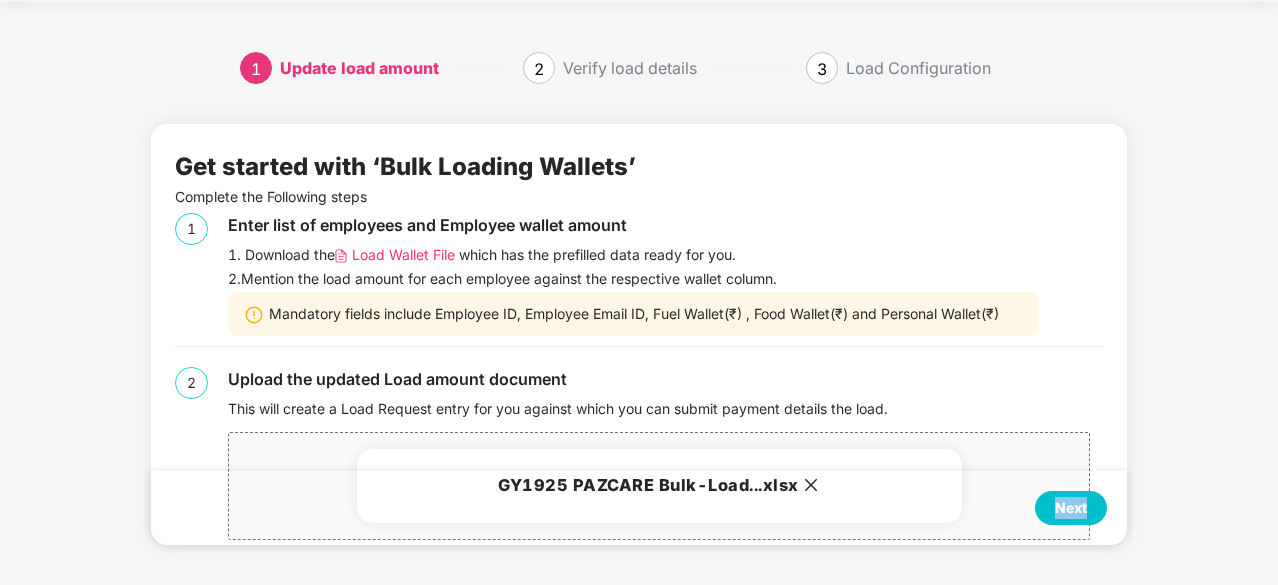 click on "Next" at bounding box center [639, 508] 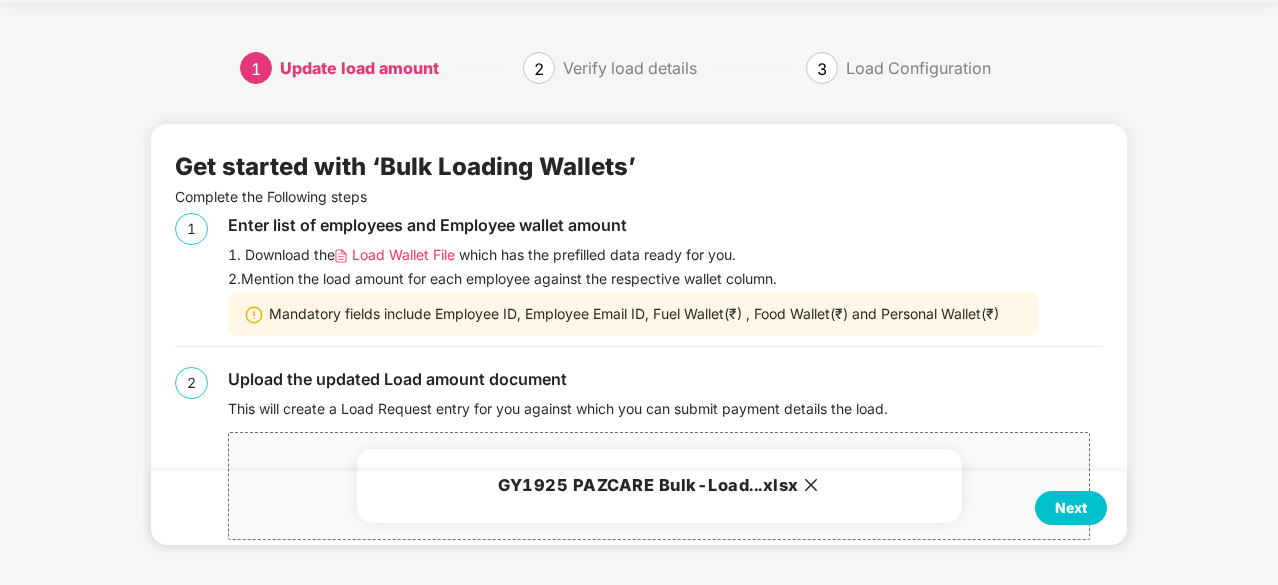 click on "Load Wallet File" at bounding box center [403, 255] 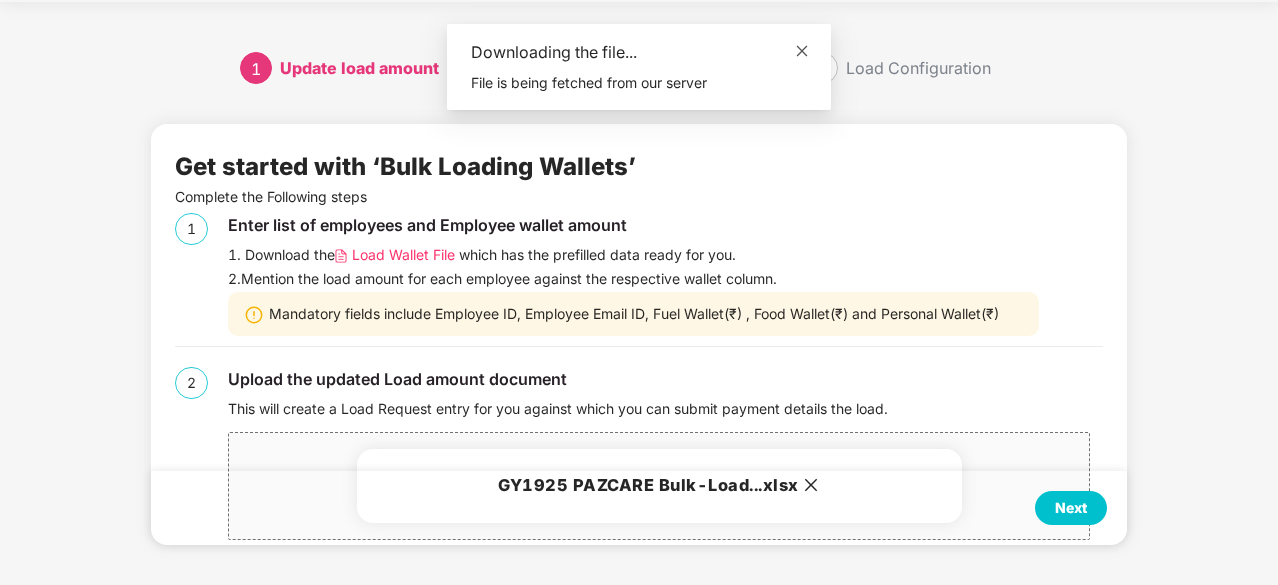 click 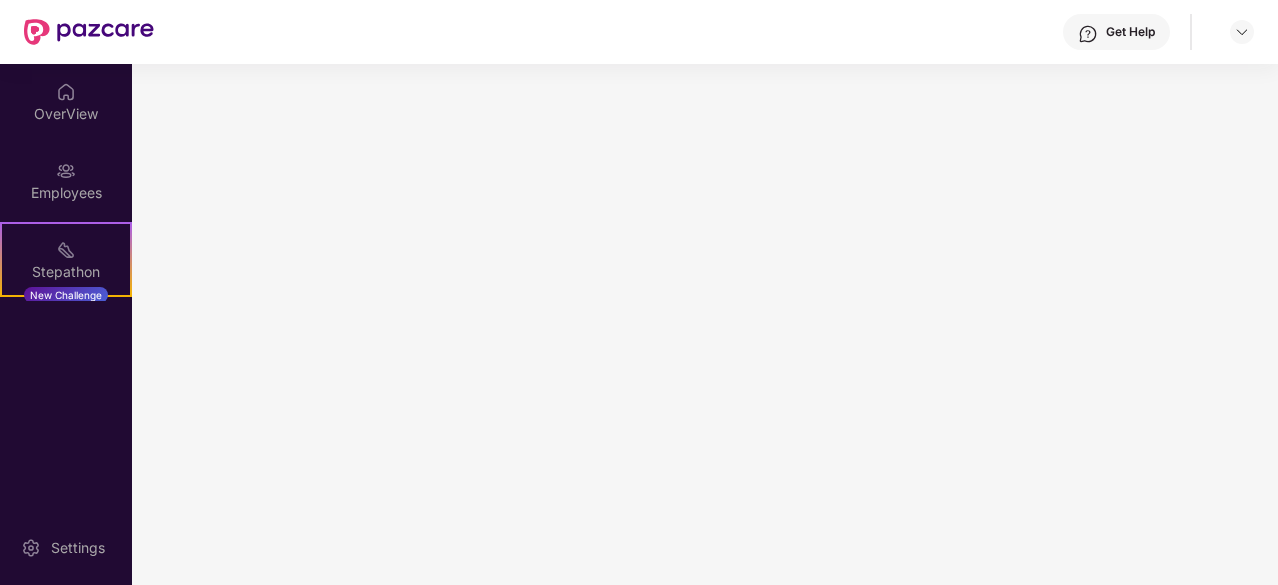 scroll, scrollTop: 0, scrollLeft: 0, axis: both 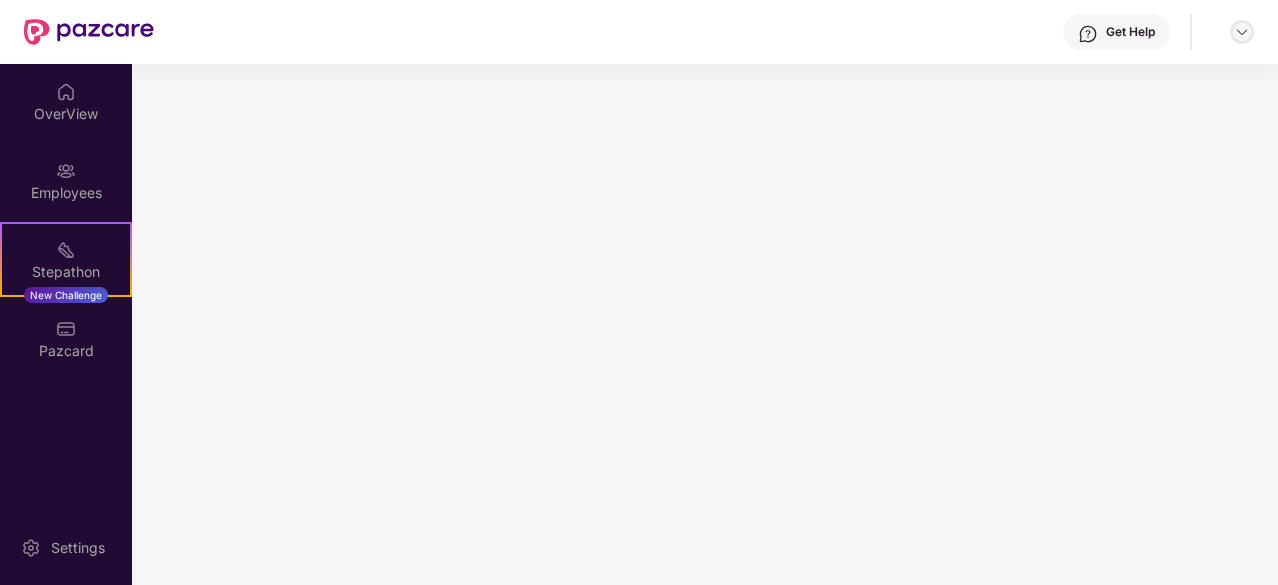 click at bounding box center (1242, 32) 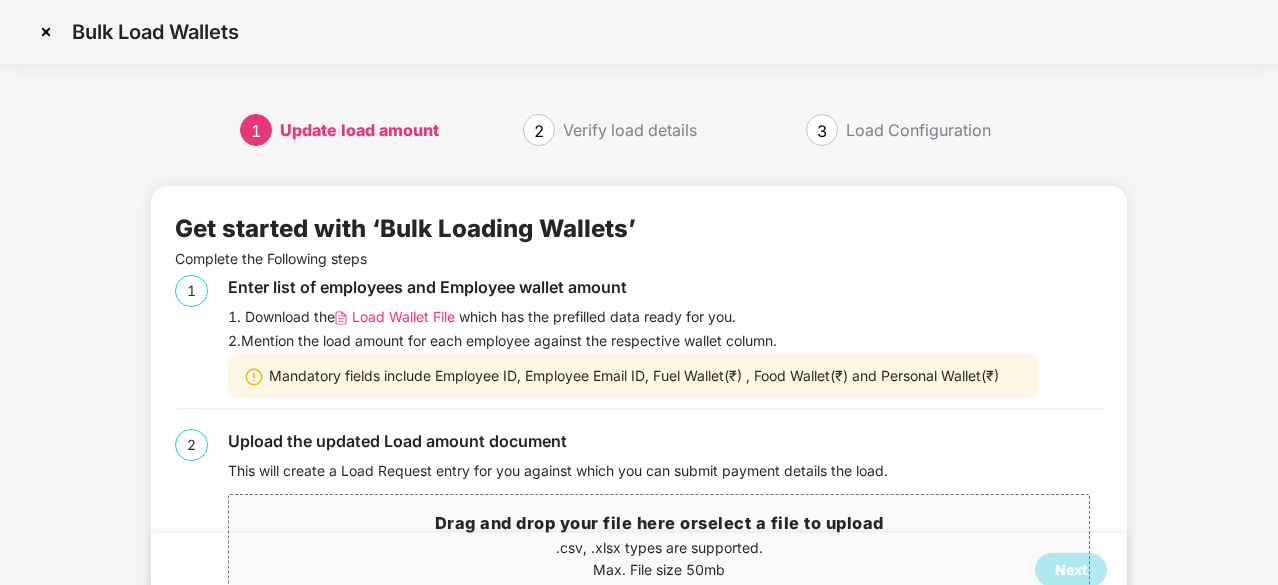 click at bounding box center [46, 32] 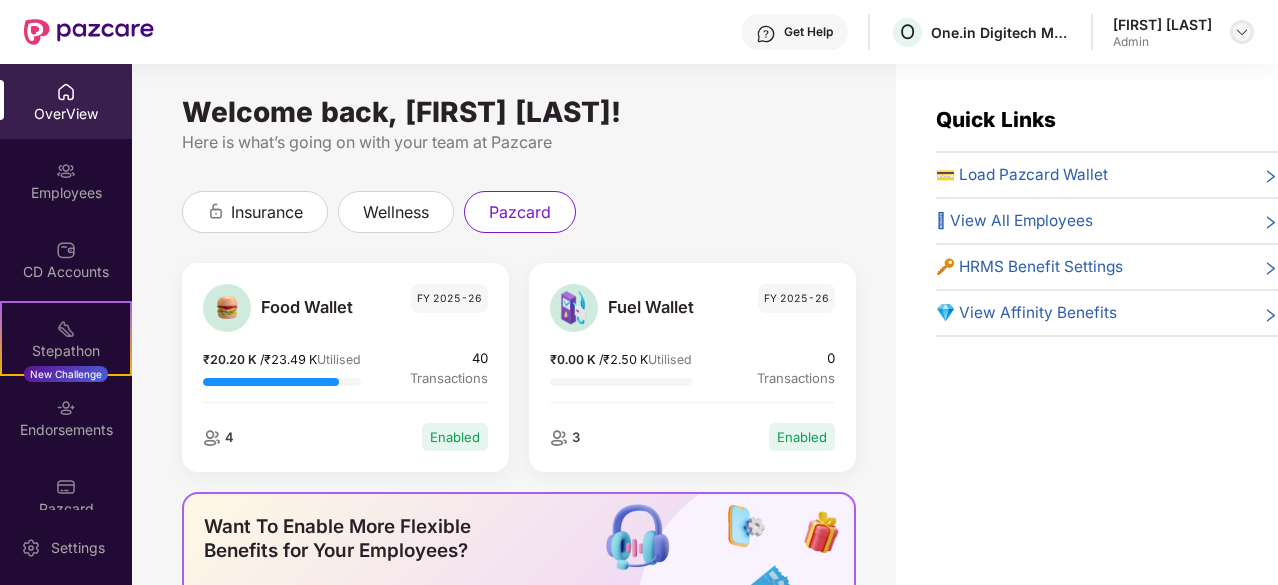 click at bounding box center [1242, 32] 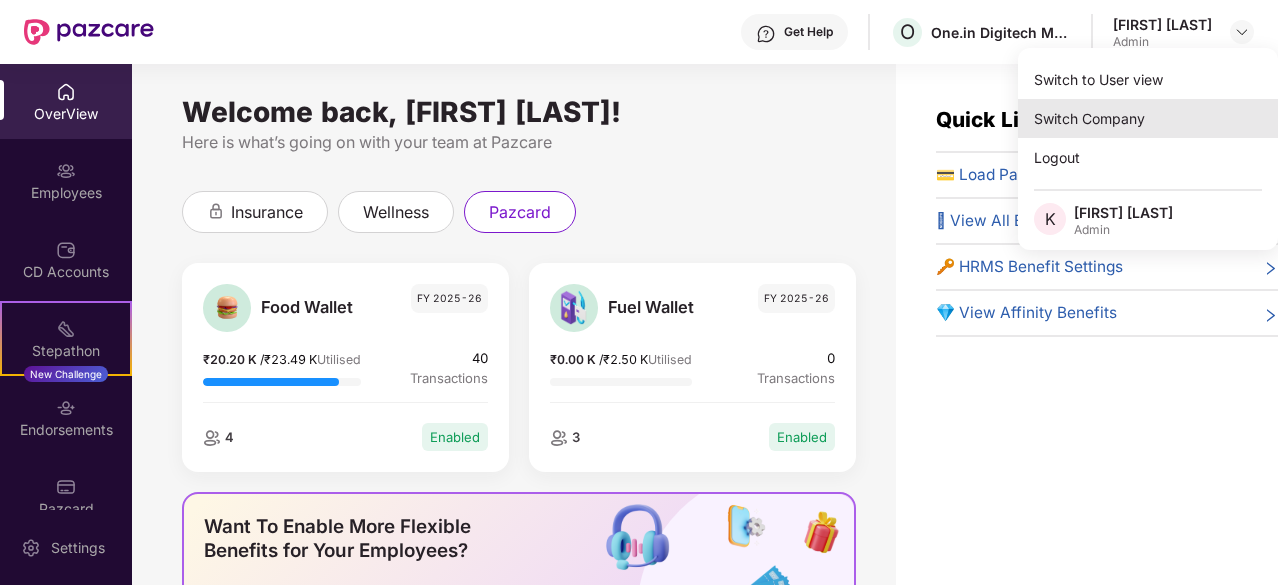 click on "Switch Company" at bounding box center [1148, 118] 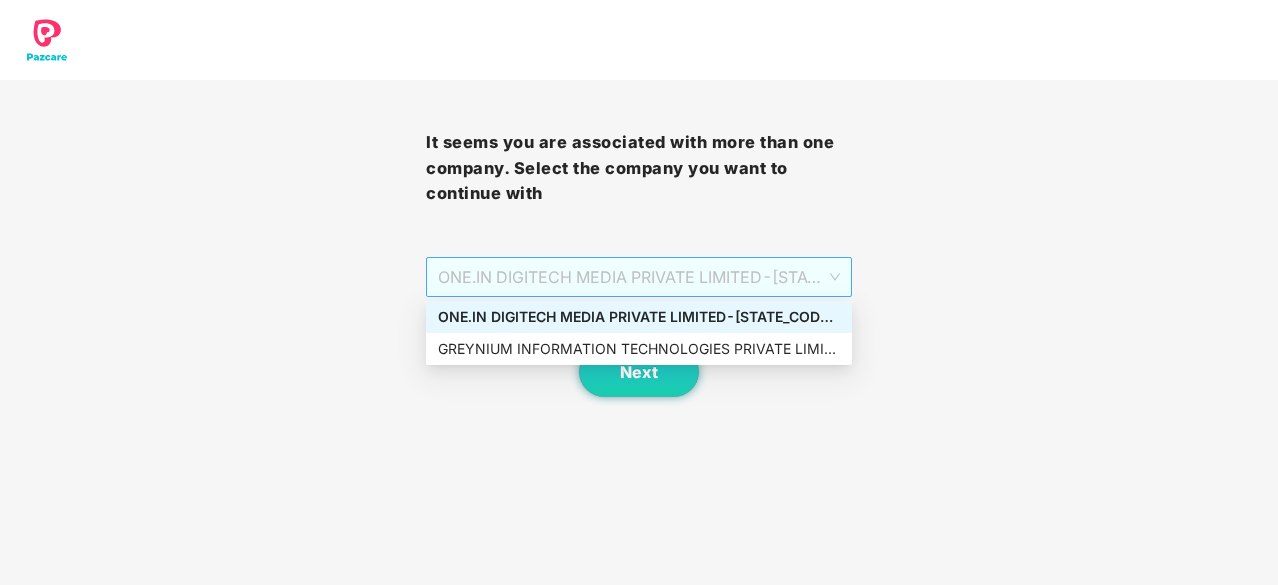 click on "ONE.IN DIGITECH MEDIA PRIVATE LIMITED  -  GY1926  -  ADMIN" at bounding box center (639, 277) 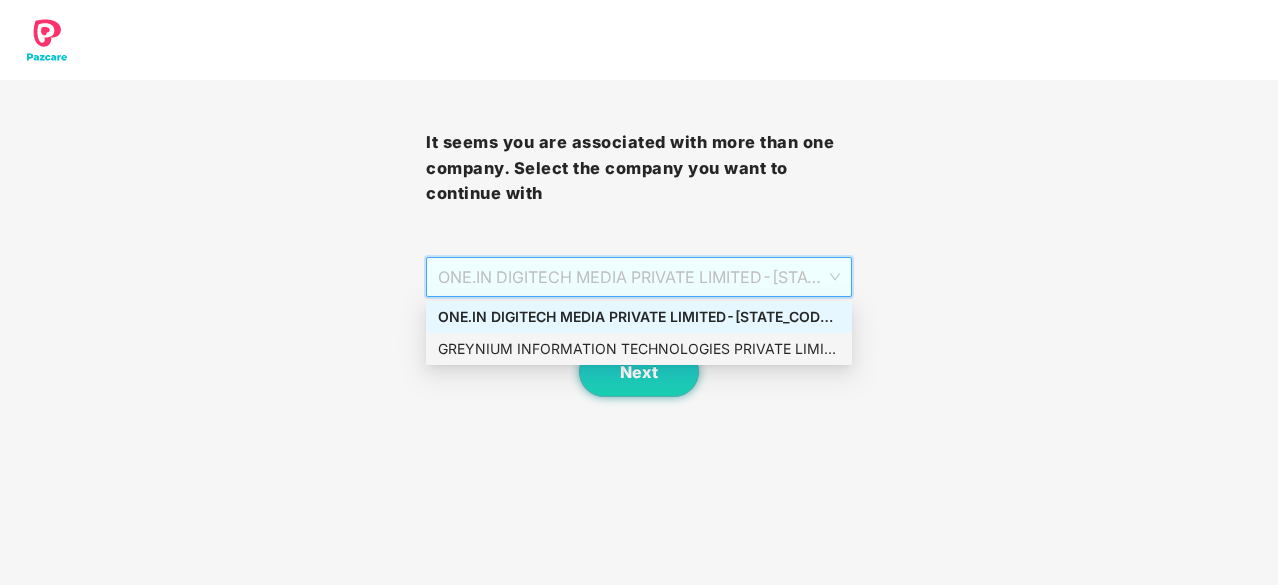 click on "GREYNIUM INFORMATION TECHNOLOGIES PRIVATE LIMITED  -  GY1926  -  ADMIN" at bounding box center (639, 349) 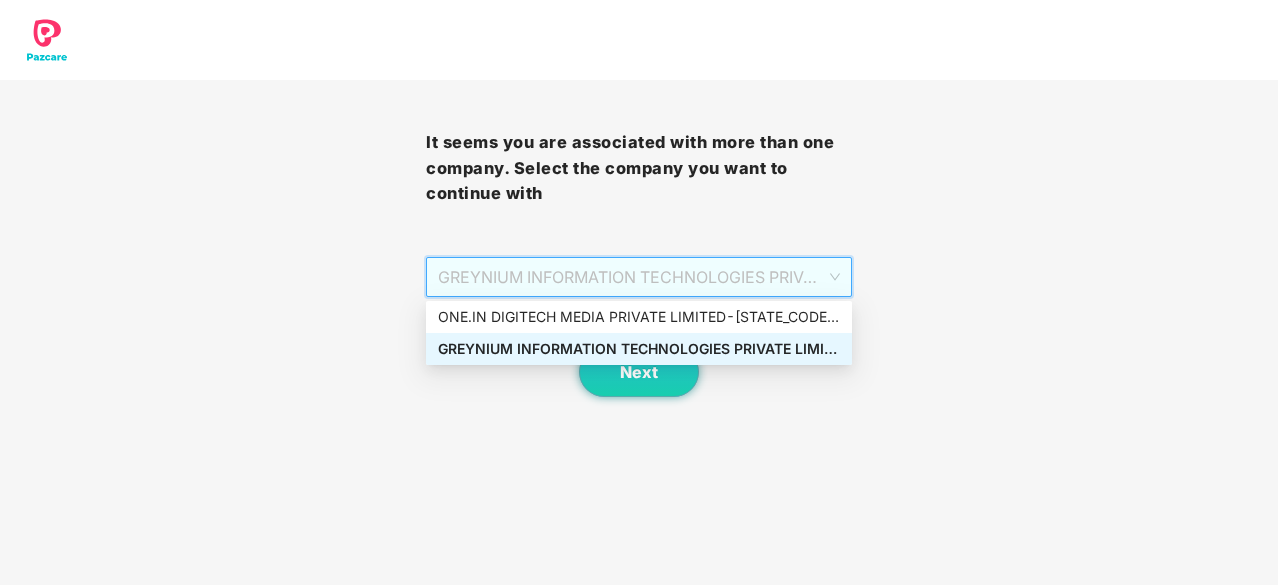 click on "GREYNIUM INFORMATION TECHNOLOGIES PRIVATE LIMITED  -  GY1926  -  ADMIN" at bounding box center [639, 277] 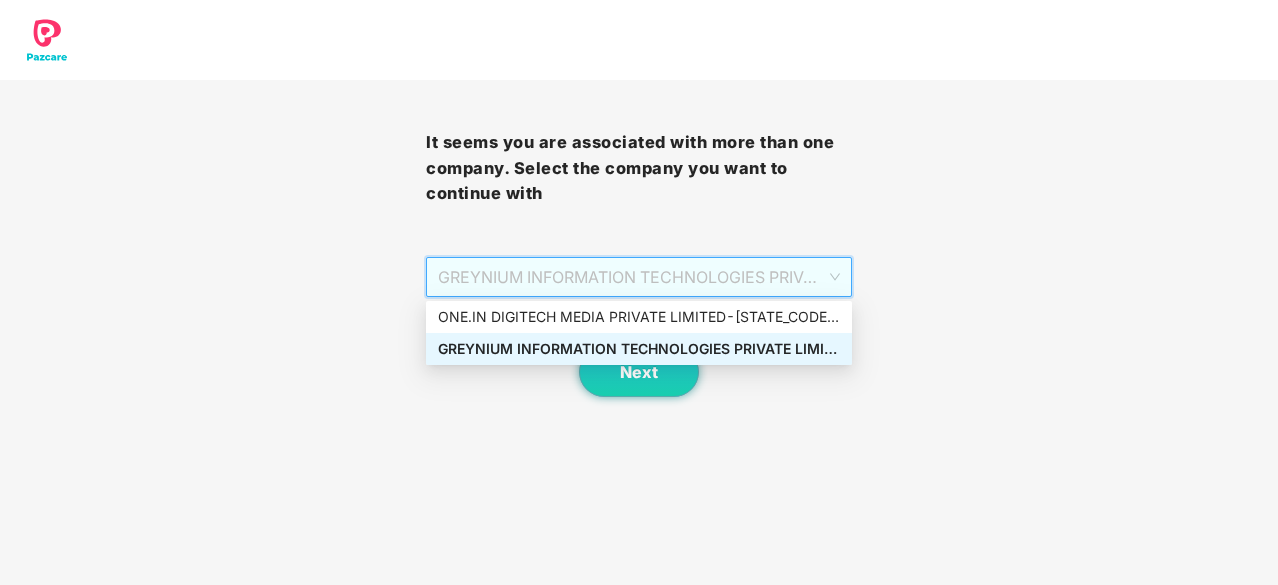 click on "GREYNIUM INFORMATION TECHNOLOGIES PRIVATE LIMITED  -  GY1926  -  ADMIN" at bounding box center [639, 349] 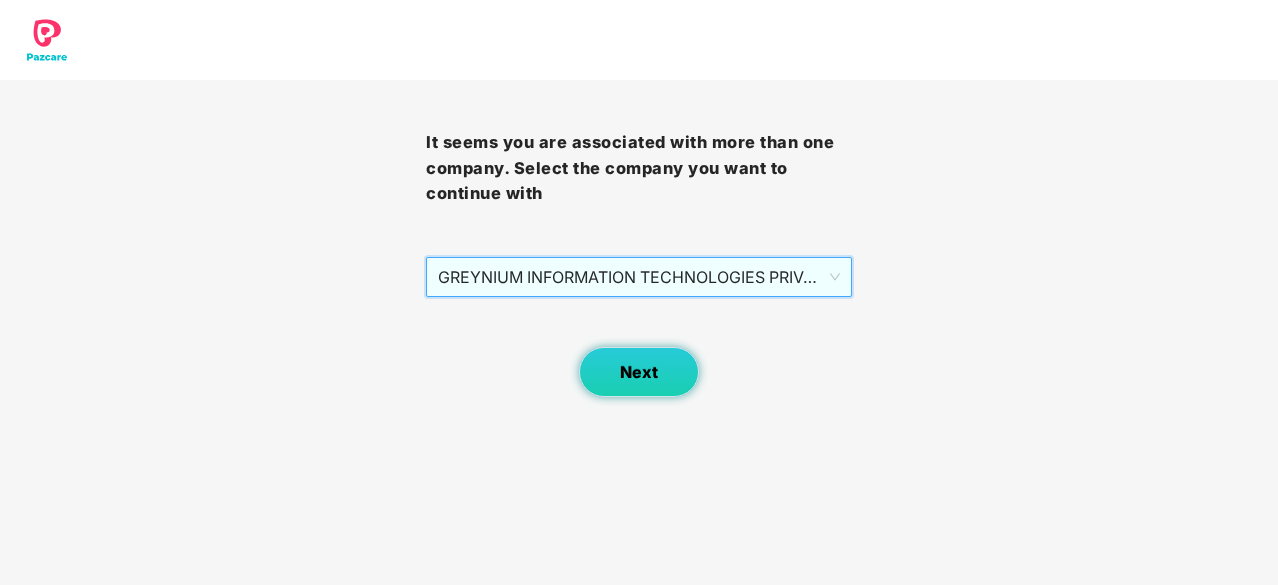 click on "Next" at bounding box center [639, 372] 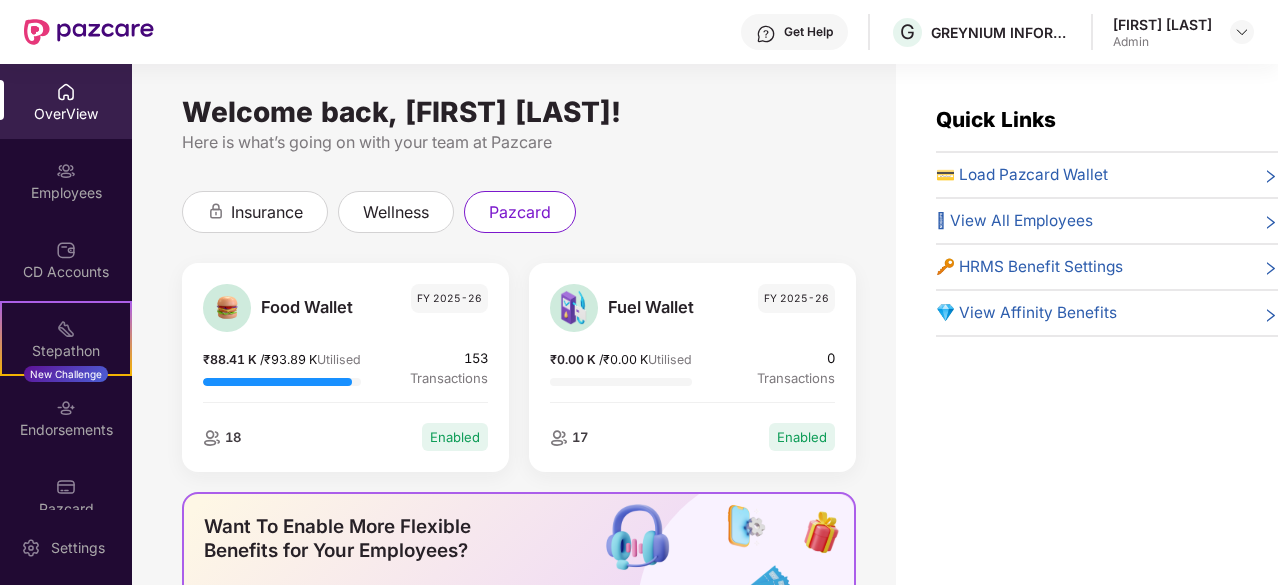 click on "💳 Load Pazcard Wallet" at bounding box center [1022, 175] 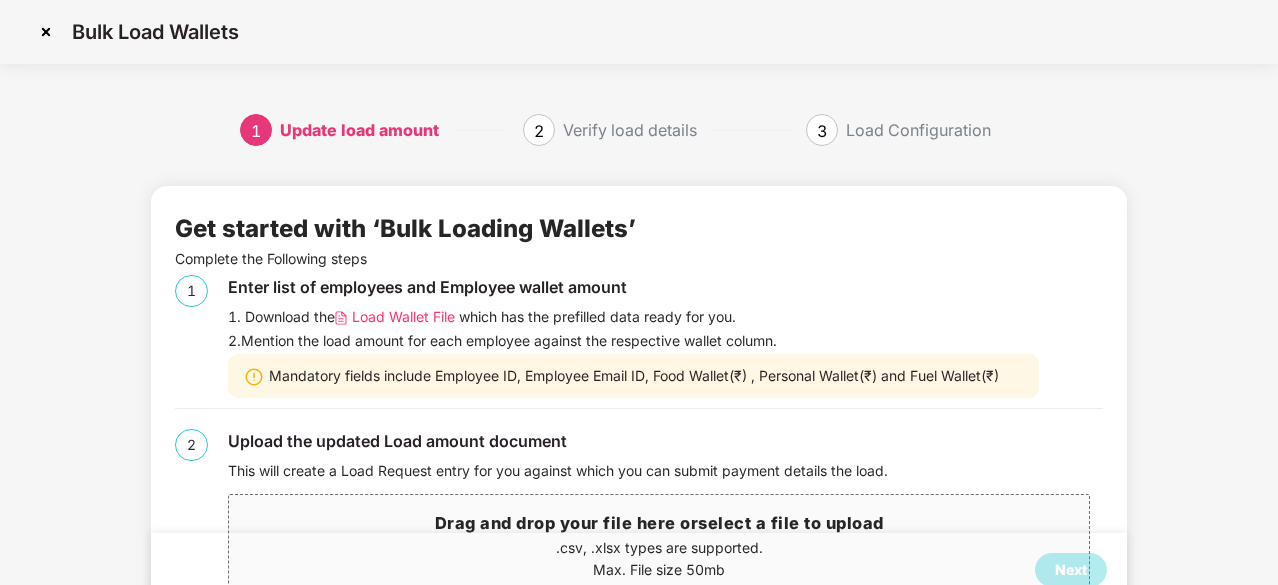 click on "Next" at bounding box center [639, 570] 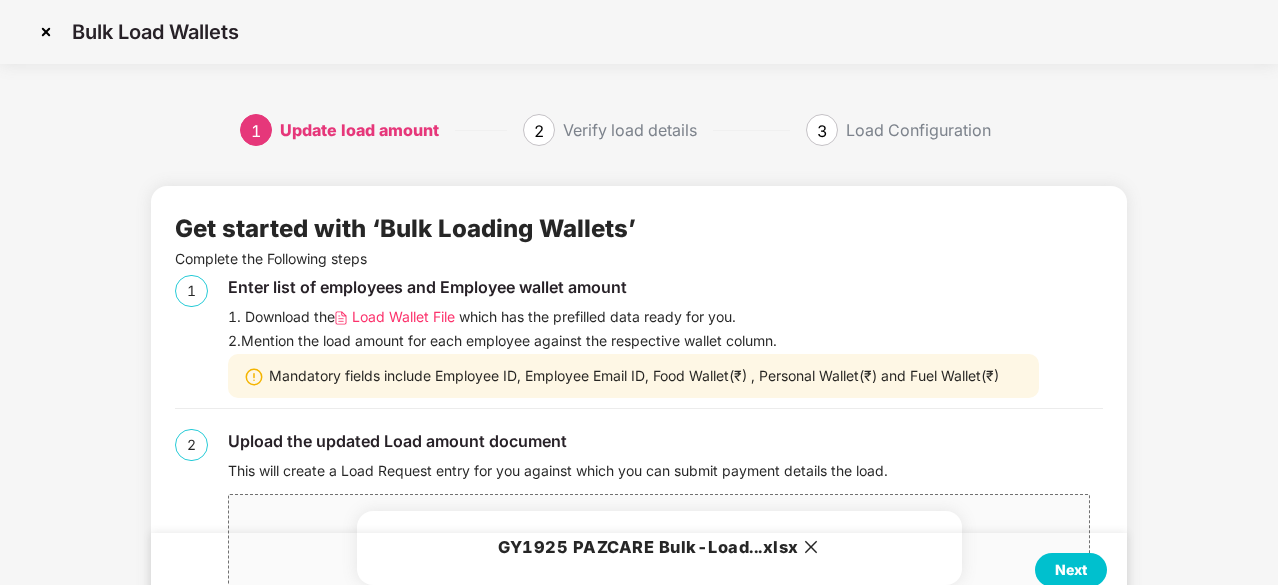 click on "Next" at bounding box center (1071, 570) 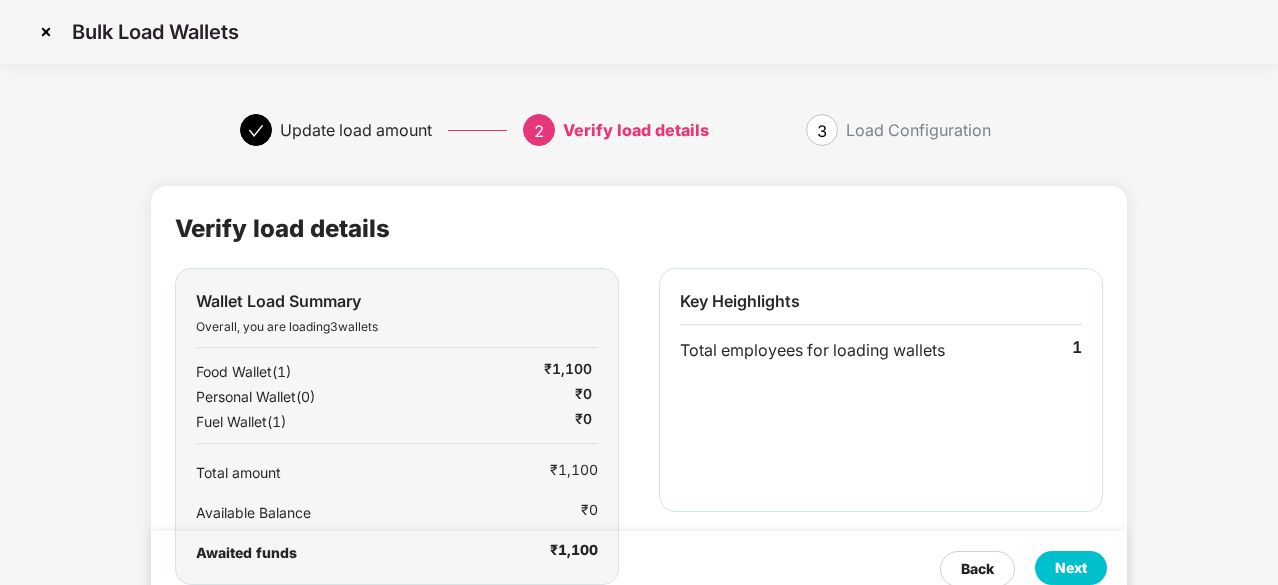 click on "Next" at bounding box center (1071, 568) 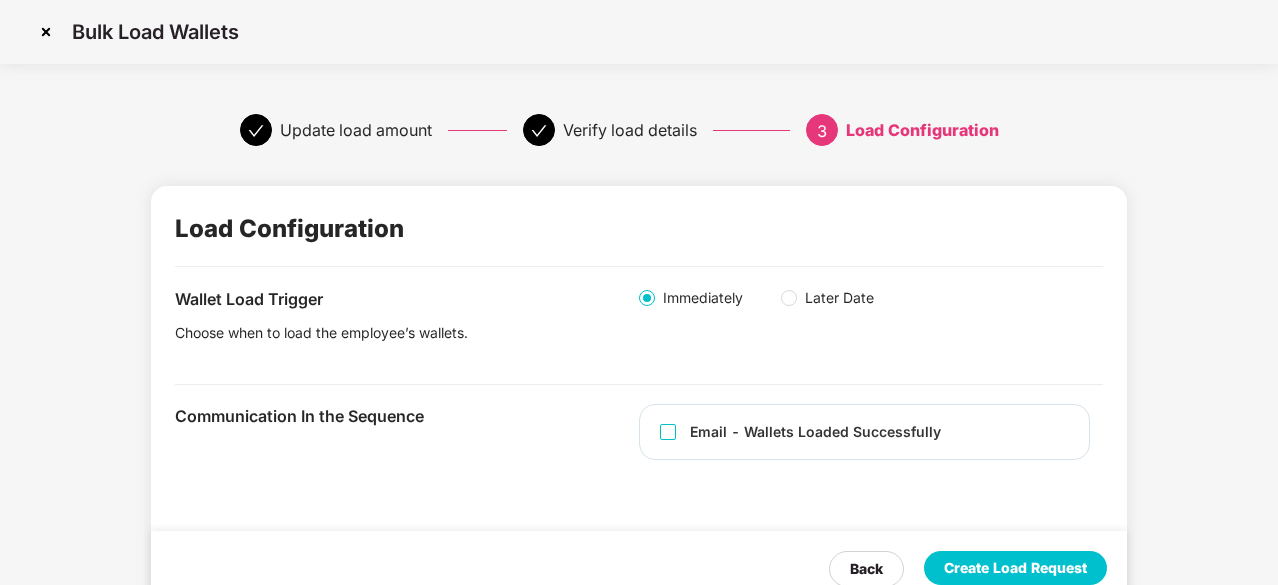 click on "Create Load Request" at bounding box center (1015, 568) 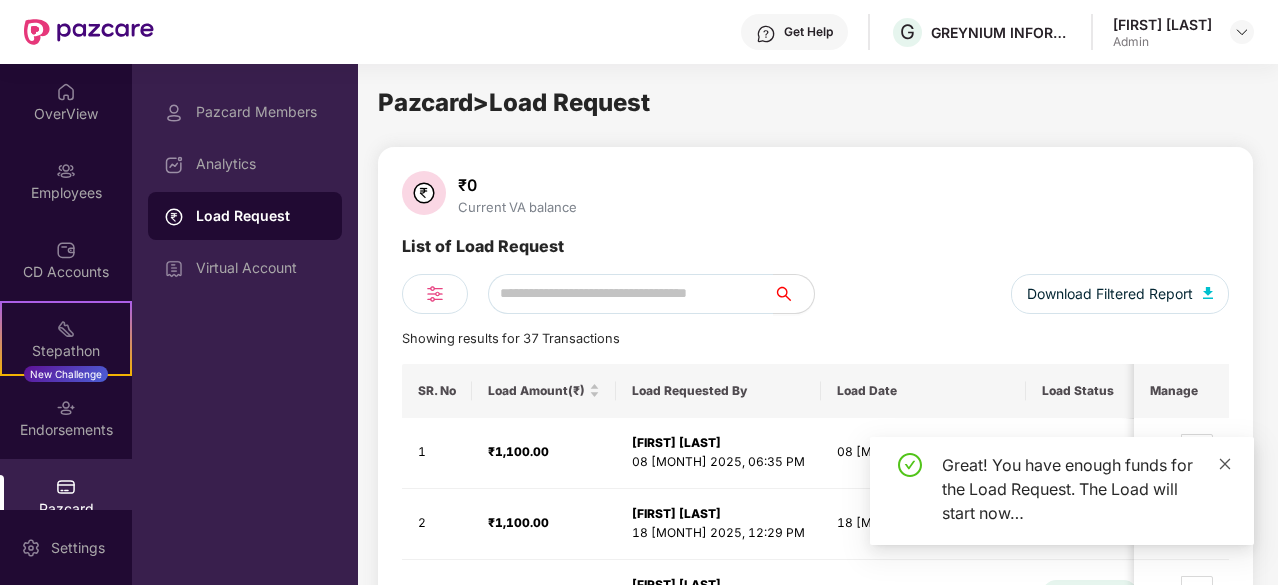 click 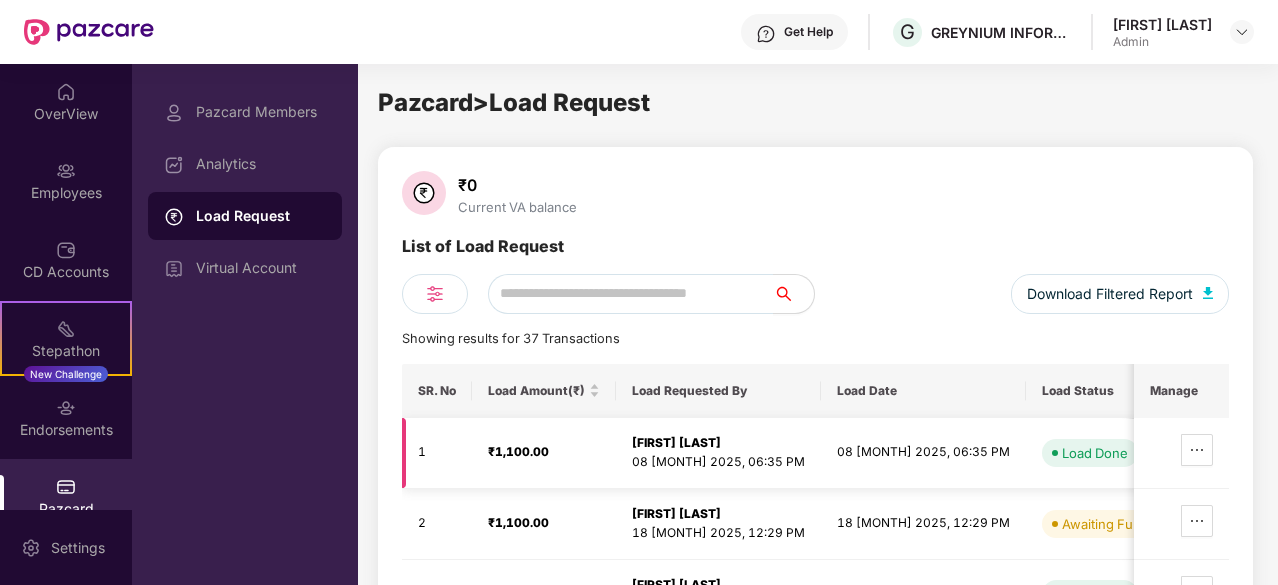 click on "GY1925 PAZCARE Bulk-Load...xlsx" at bounding box center (1337, 453) 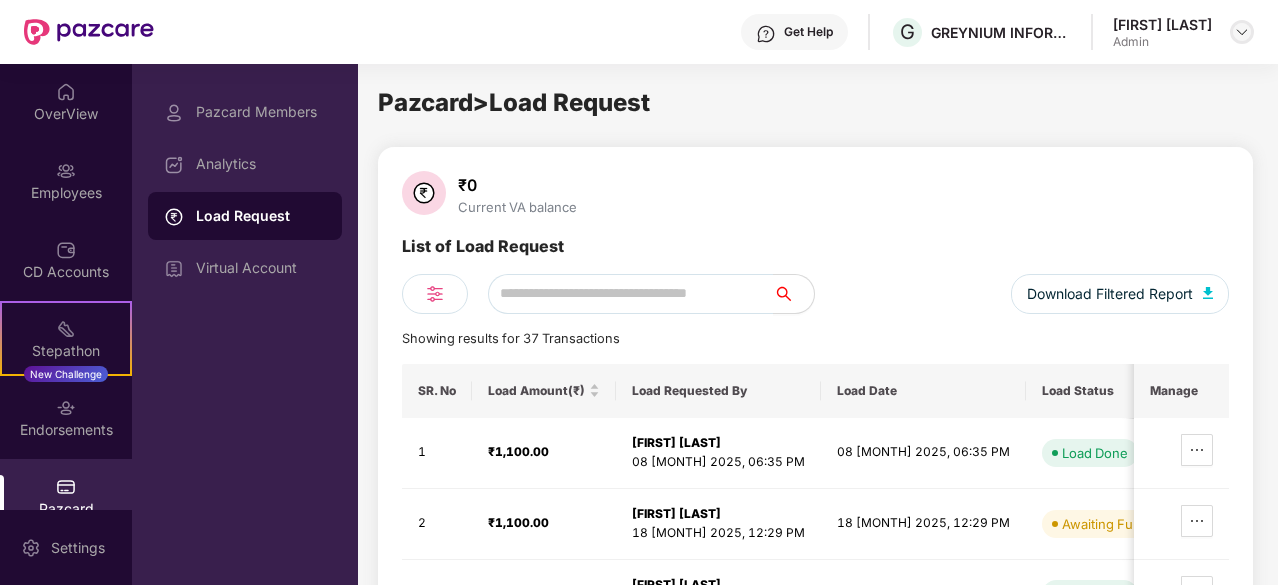 click at bounding box center [1242, 32] 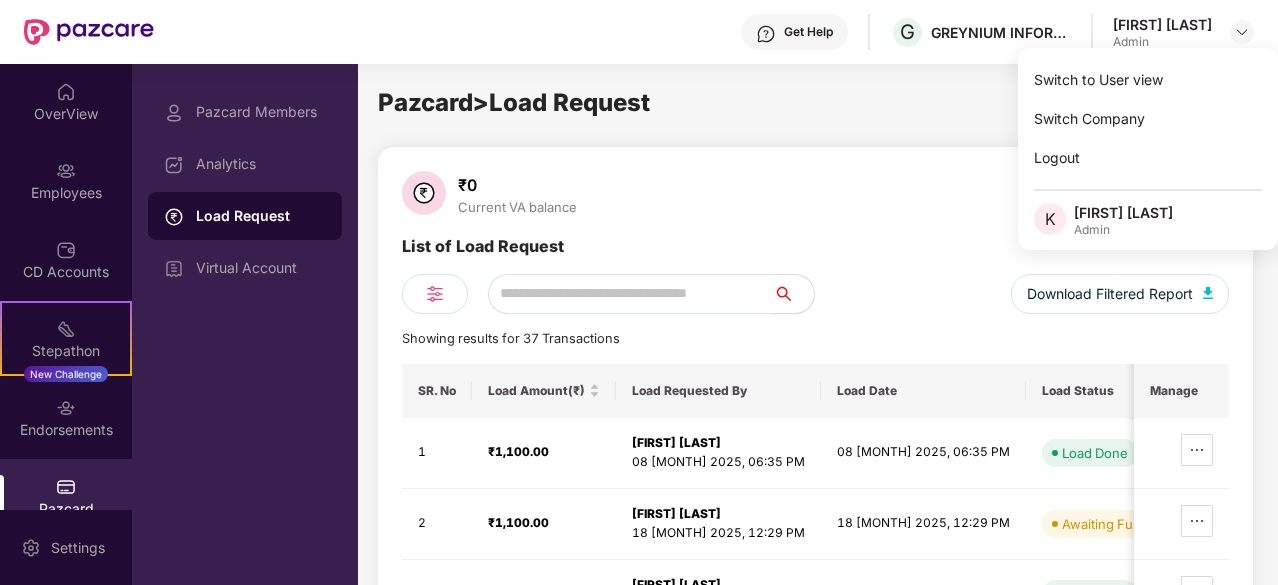 click on "₹0 Current VA balance" 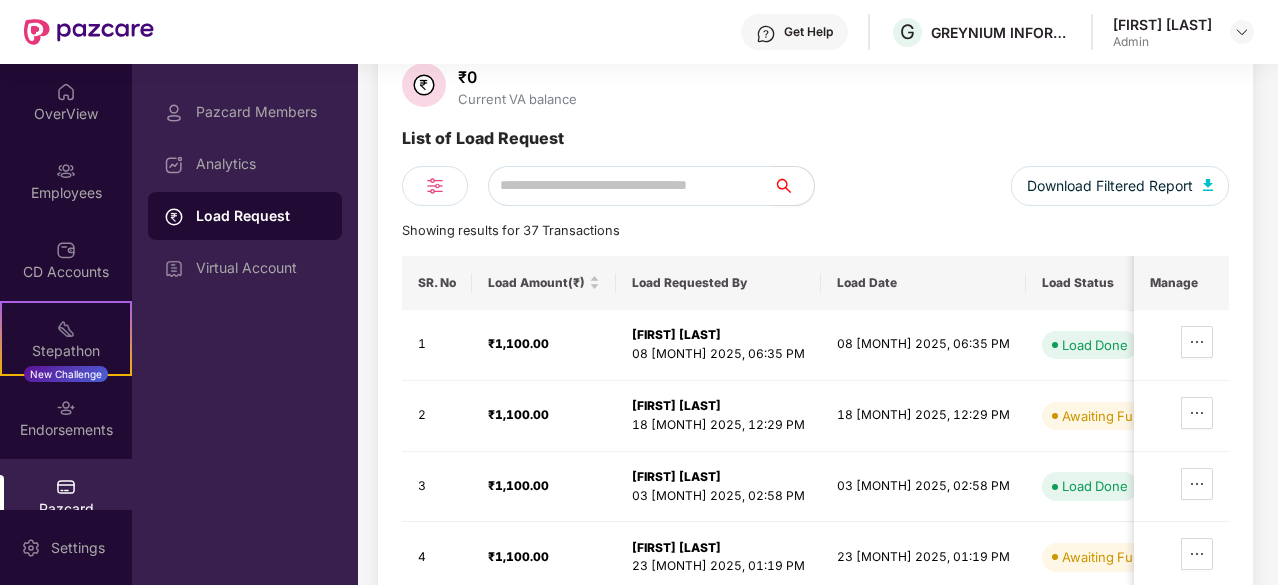 scroll, scrollTop: 0, scrollLeft: 0, axis: both 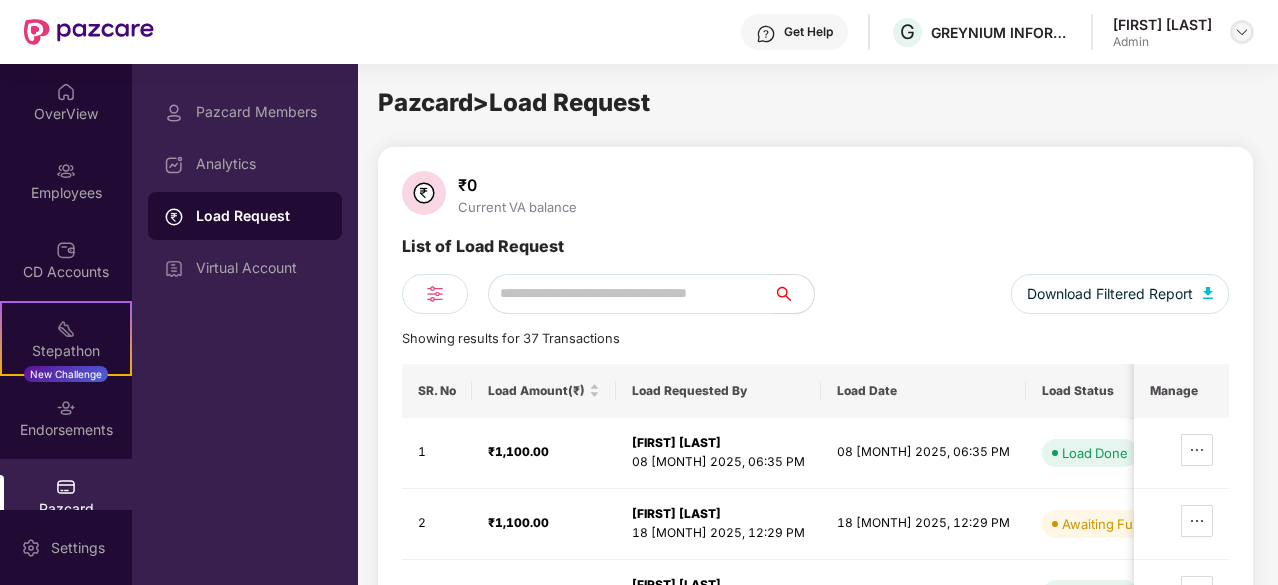 click at bounding box center [1242, 32] 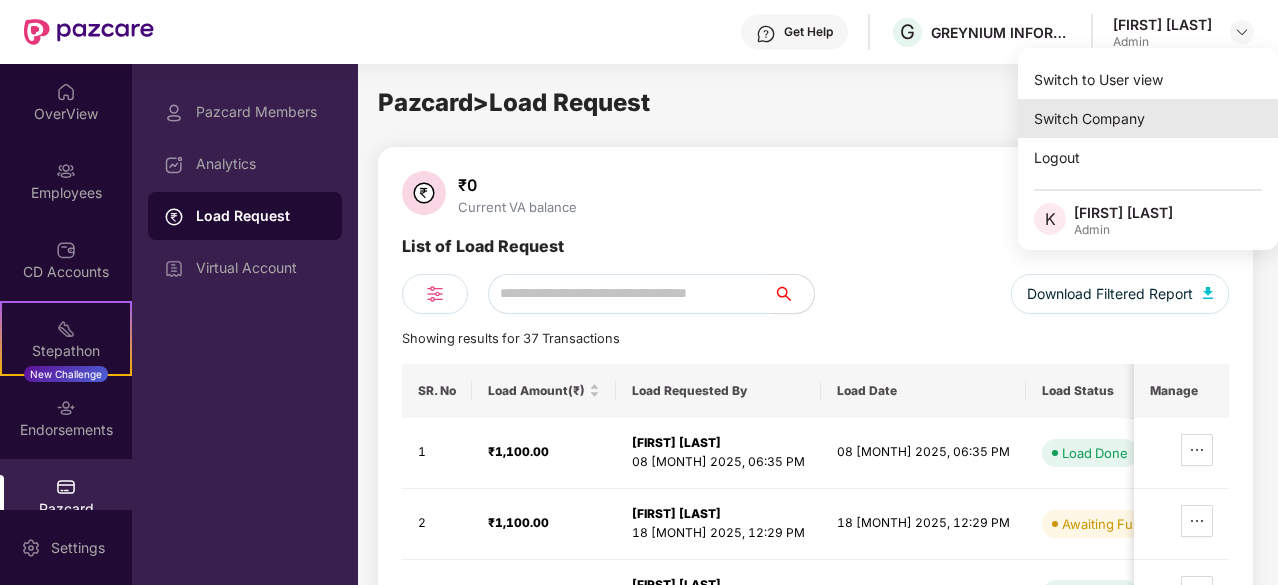 click on "Switch Company" at bounding box center [1148, 118] 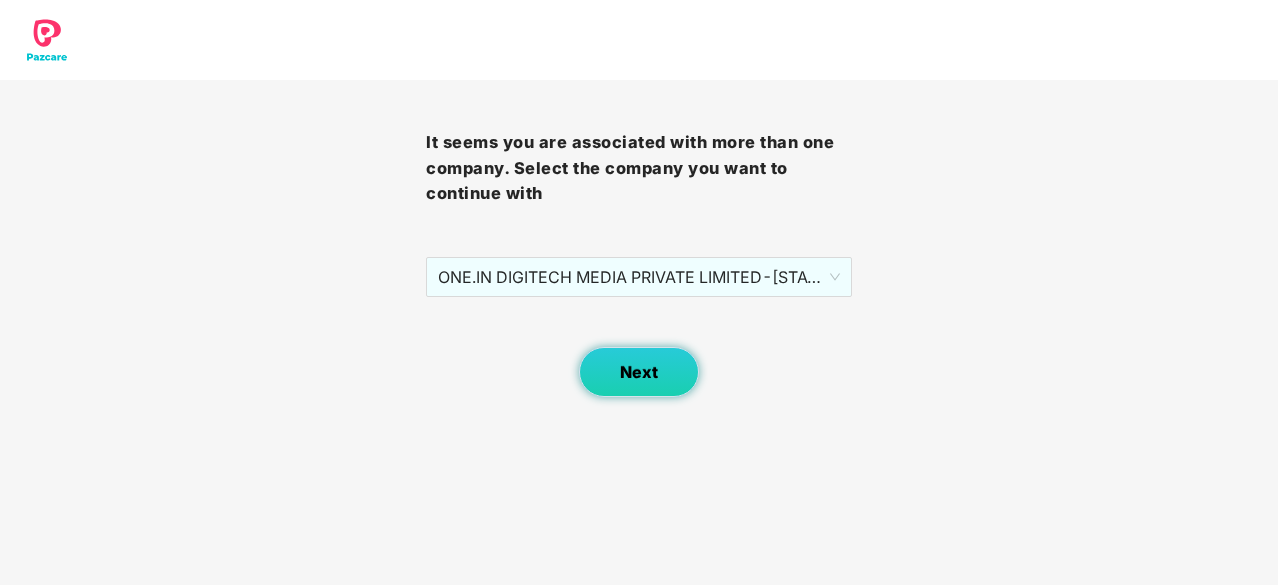 click on "Next" at bounding box center [639, 372] 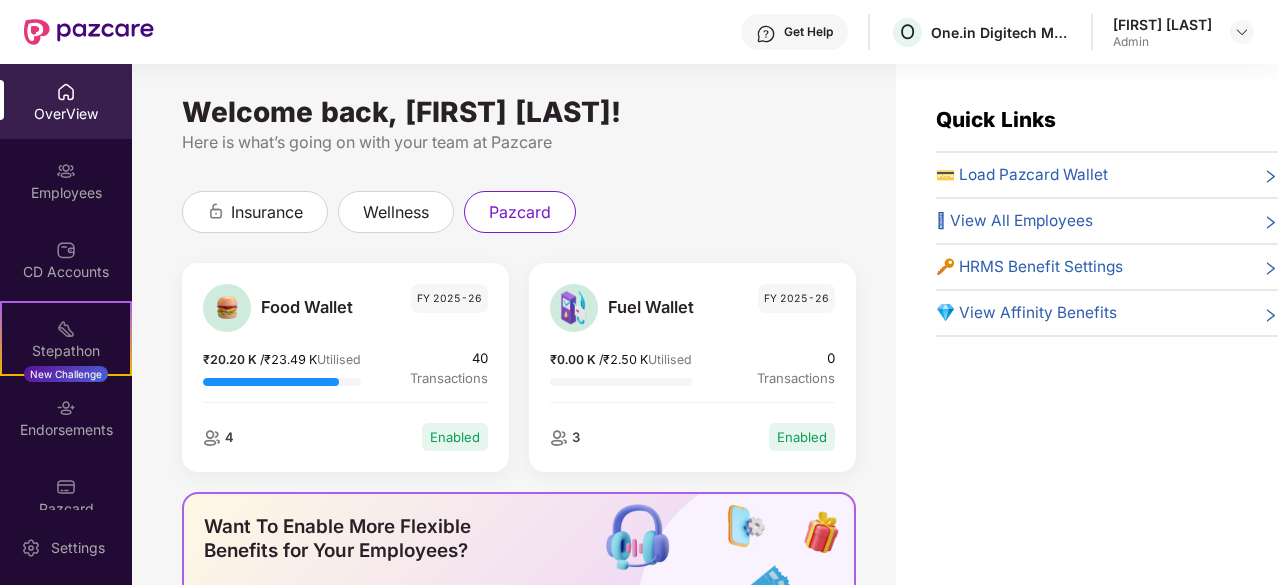 click on "💳 Load Pazcard Wallet" at bounding box center (1022, 175) 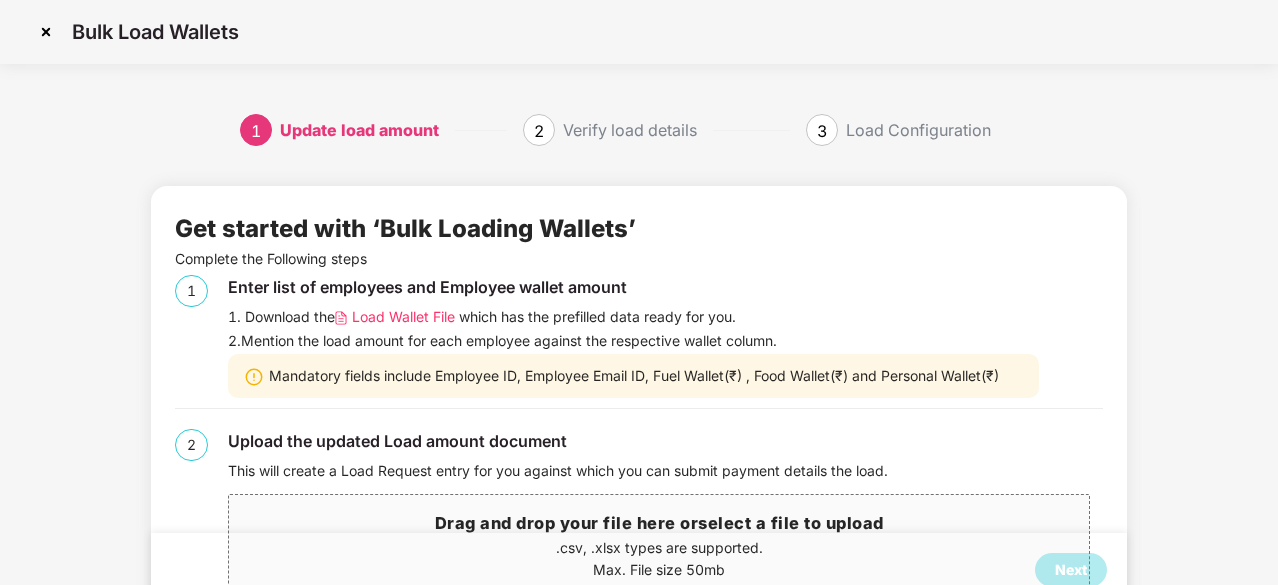 click on "Load Wallet File" at bounding box center [403, 317] 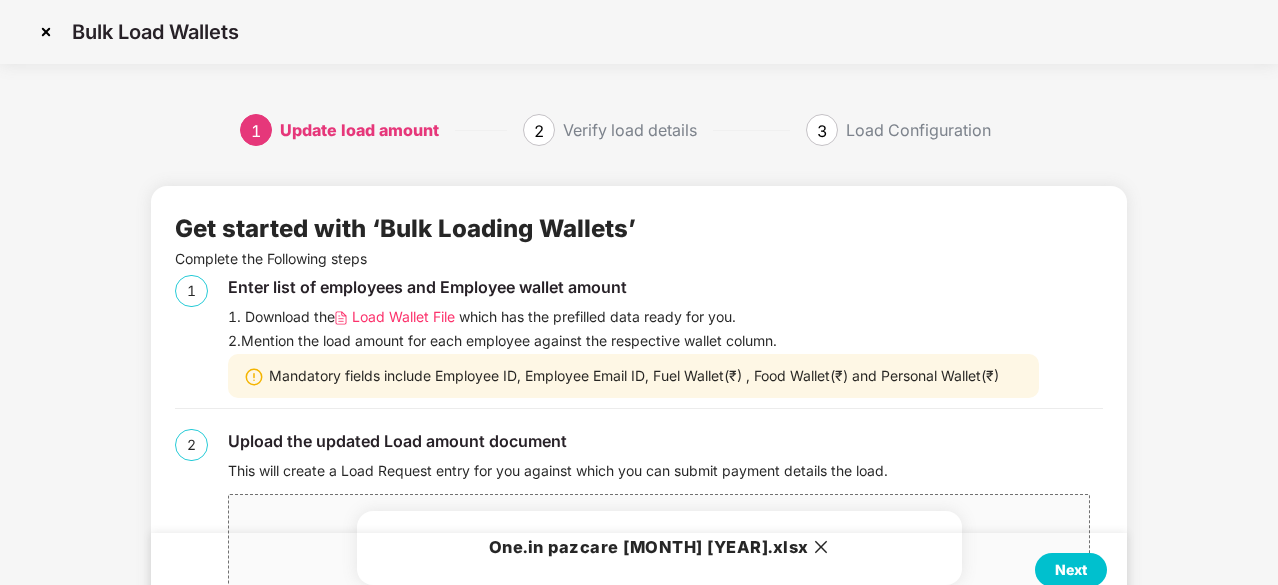 click on "Next" at bounding box center (1071, 570) 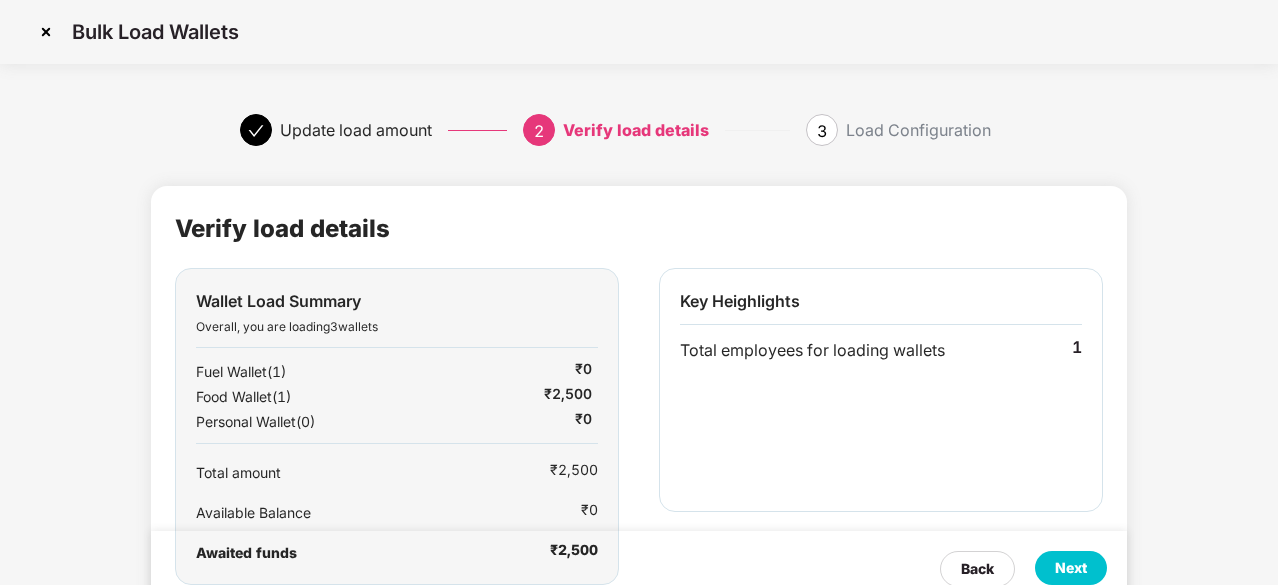 click on "Next" at bounding box center [1071, 568] 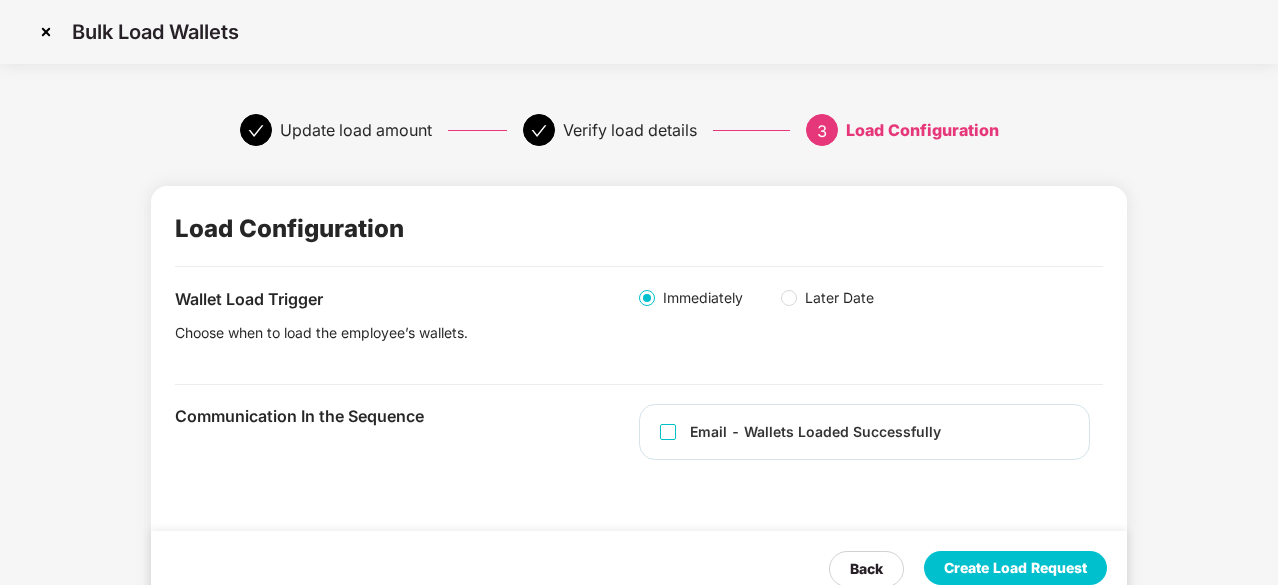 click on "Create Load Request" at bounding box center (1015, 568) 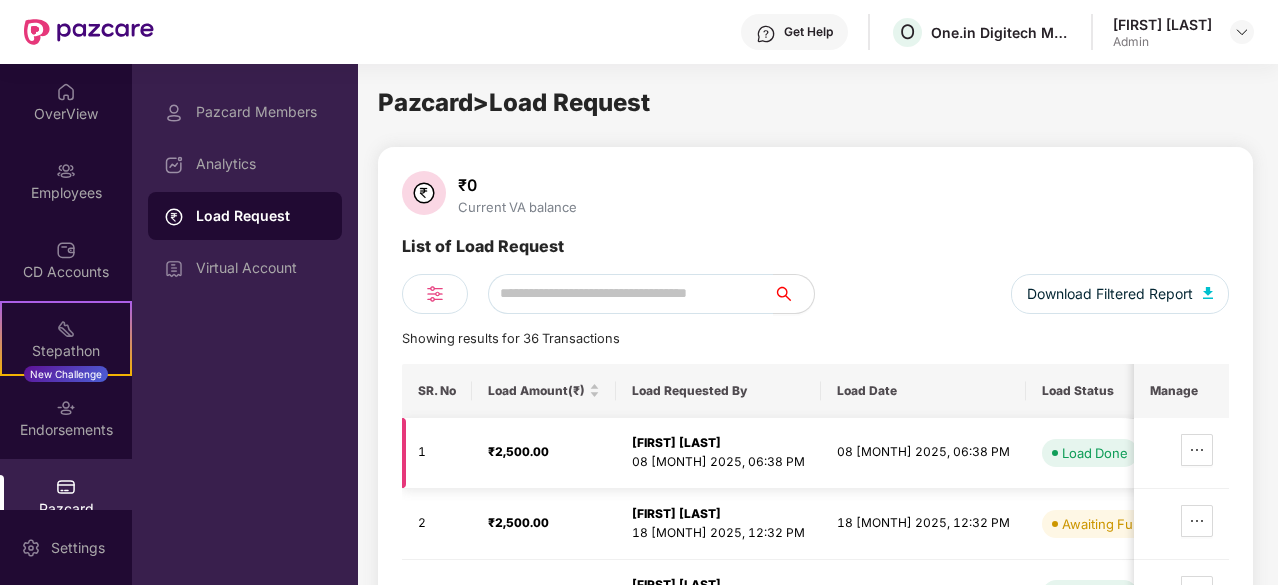 click on "One.in pazcare [MONTH] [YEAR].xlsx" at bounding box center (1386, 453) 